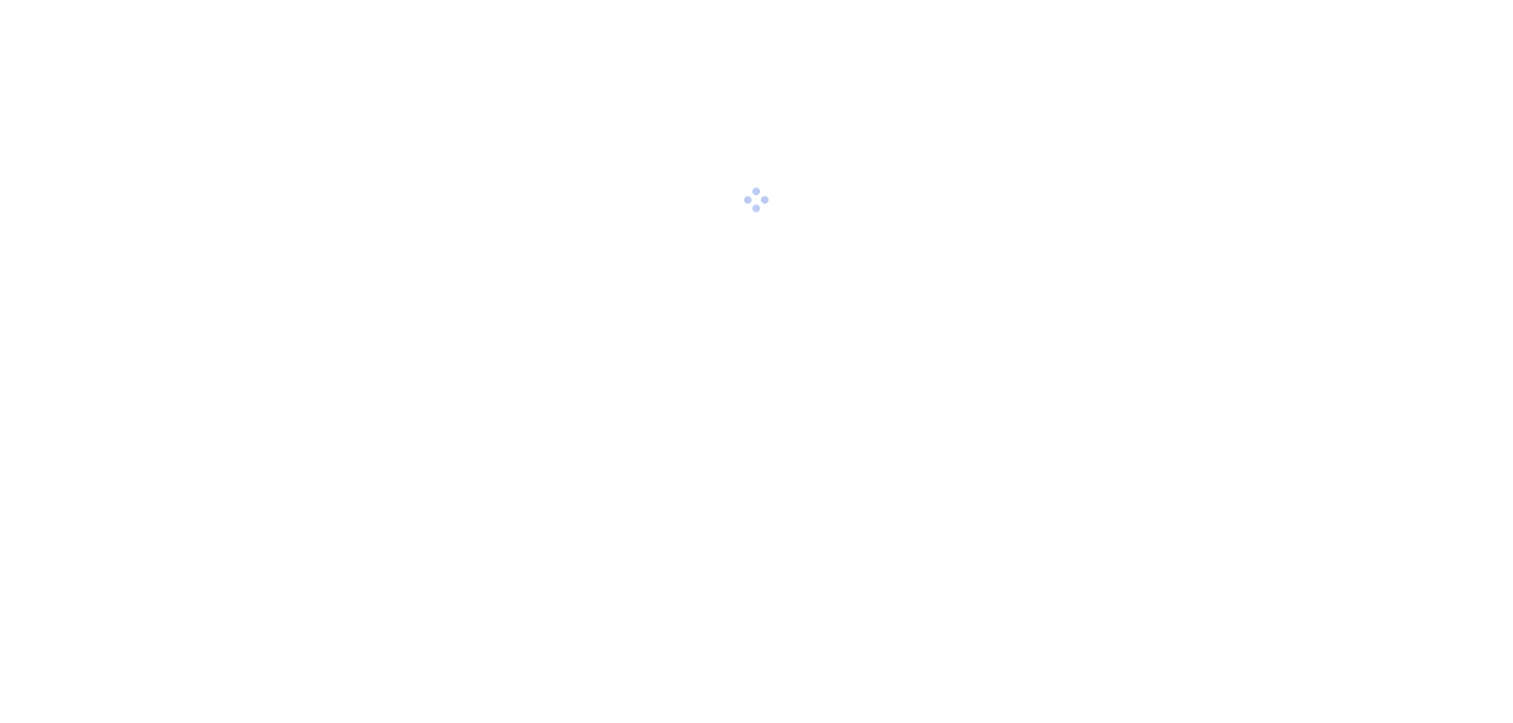 scroll, scrollTop: 0, scrollLeft: 0, axis: both 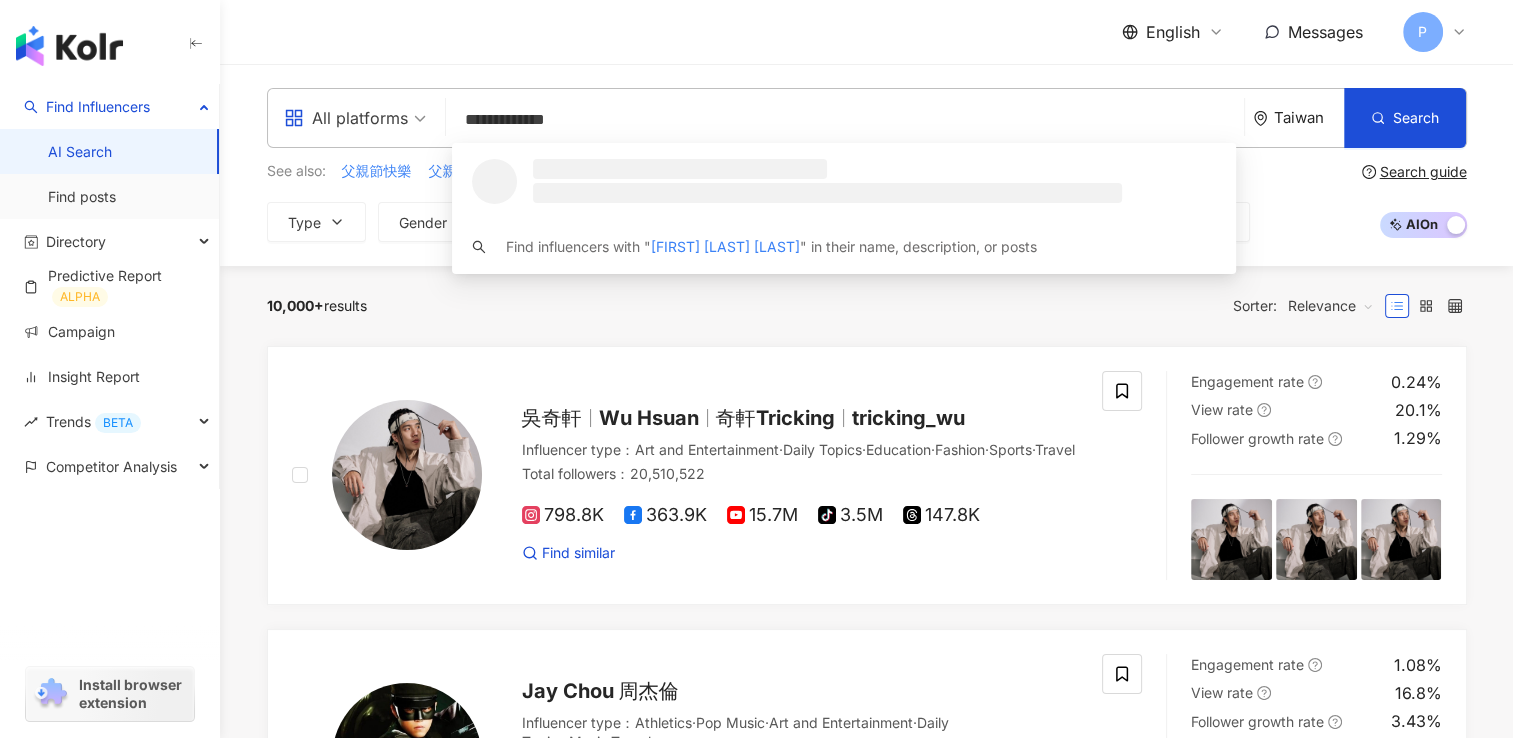 type on "**********" 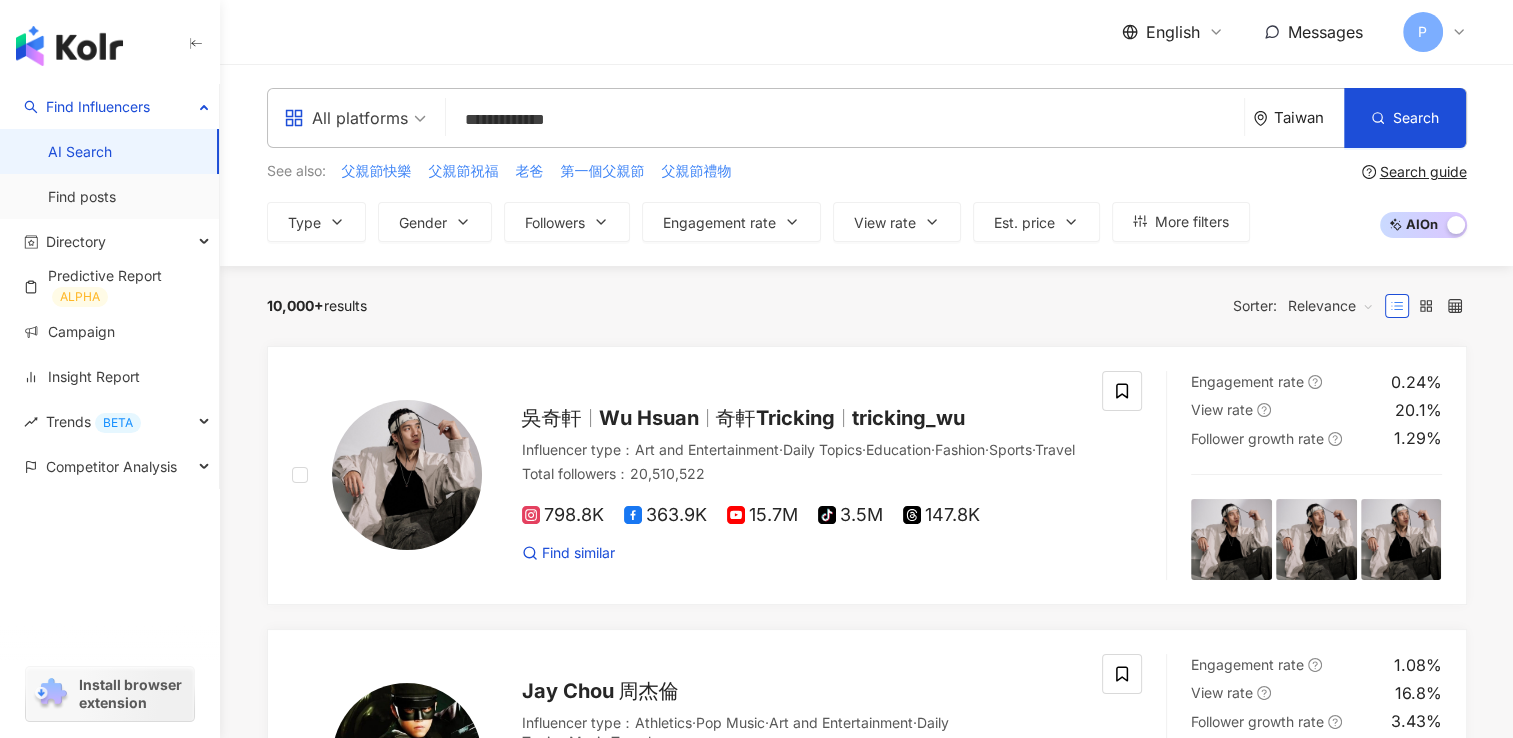 click on "Taiwan" at bounding box center [1309, 117] 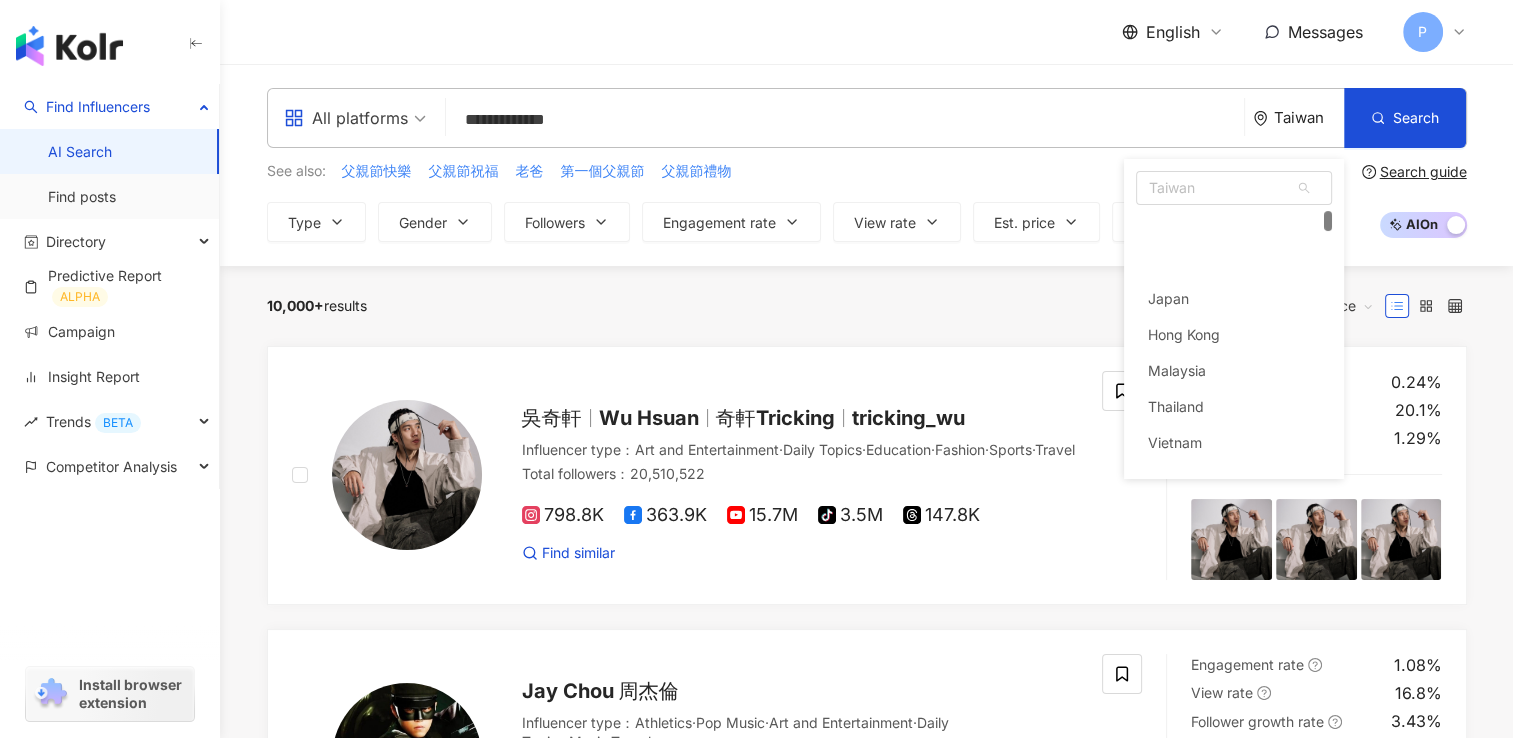 scroll, scrollTop: 200, scrollLeft: 0, axis: vertical 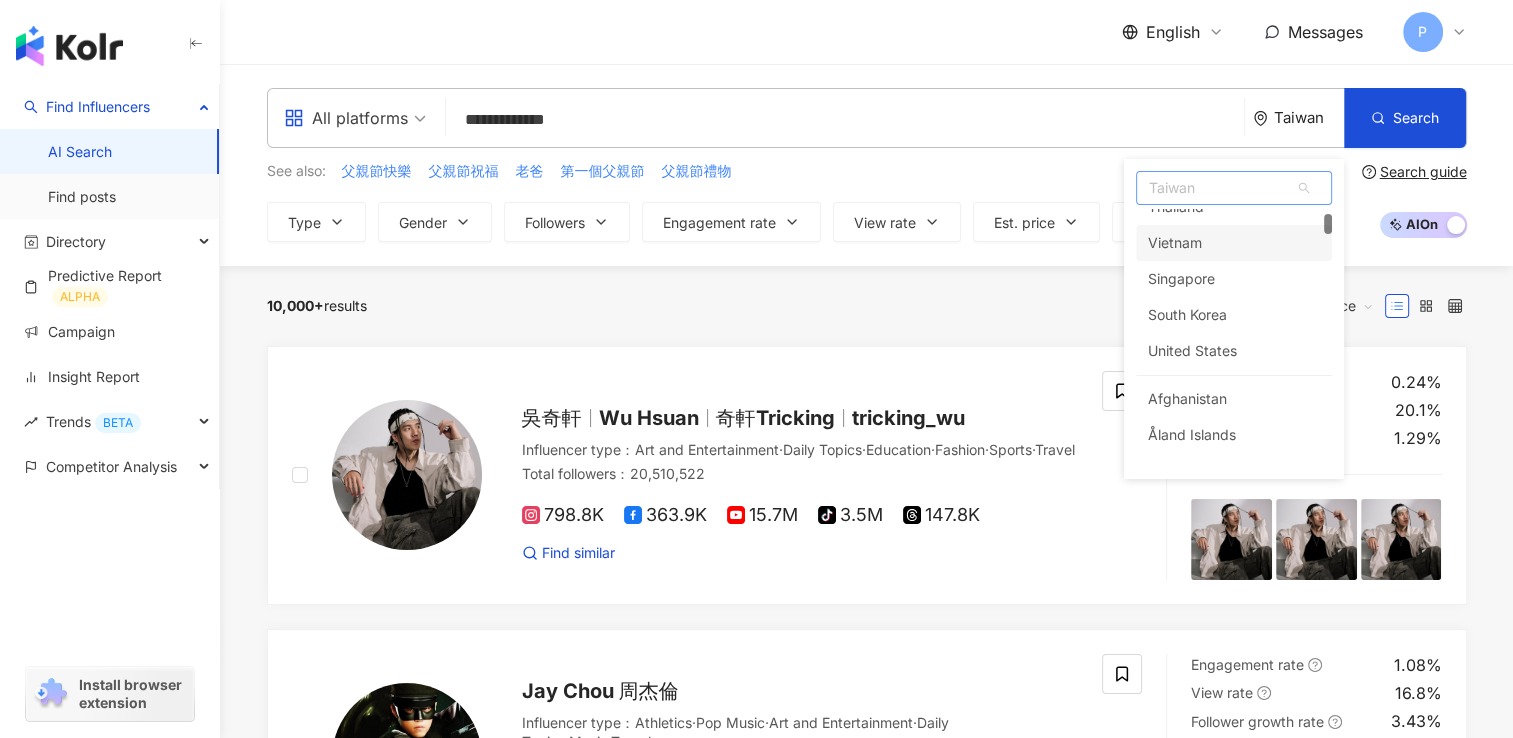 click on "Vietnam" at bounding box center (1175, 243) 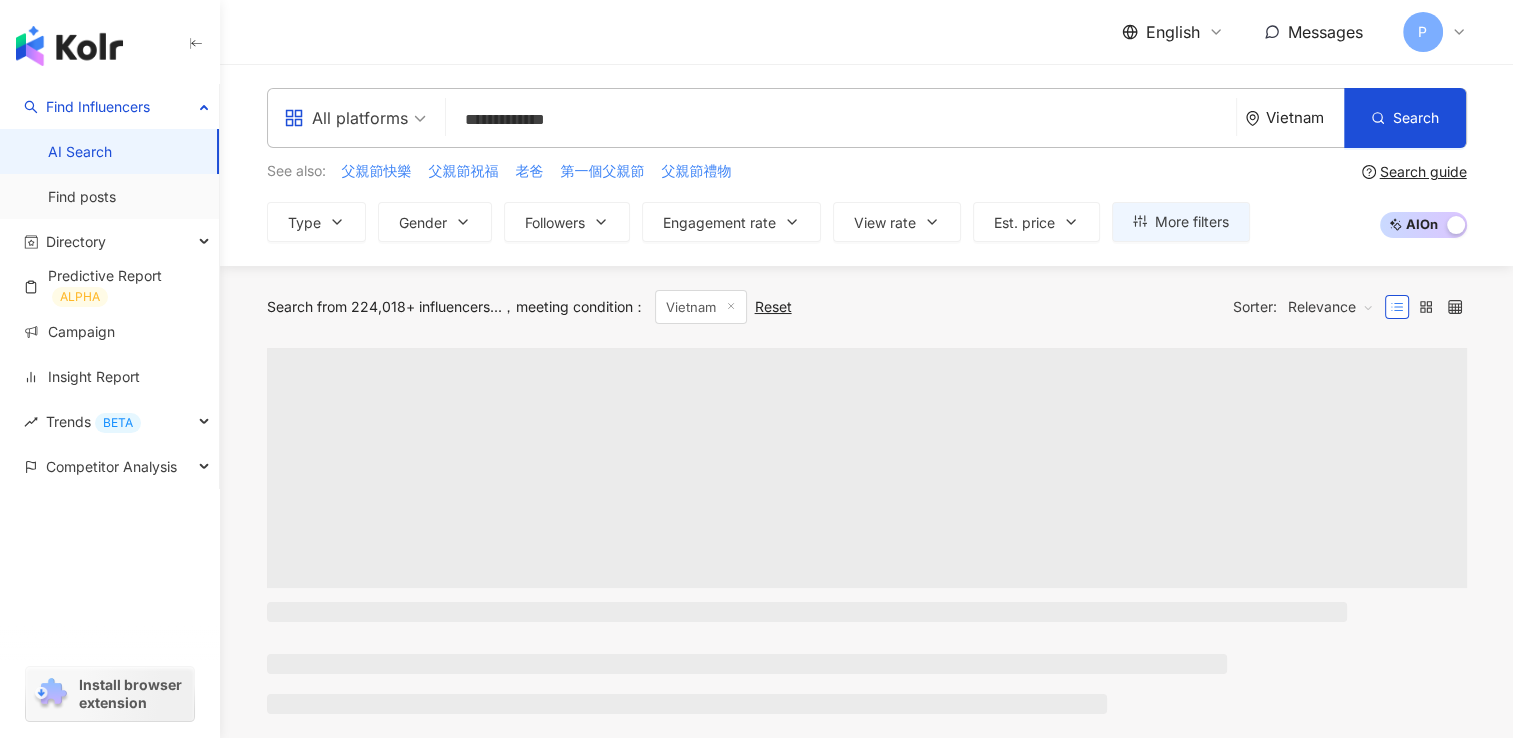 click on "**********" at bounding box center (841, 120) 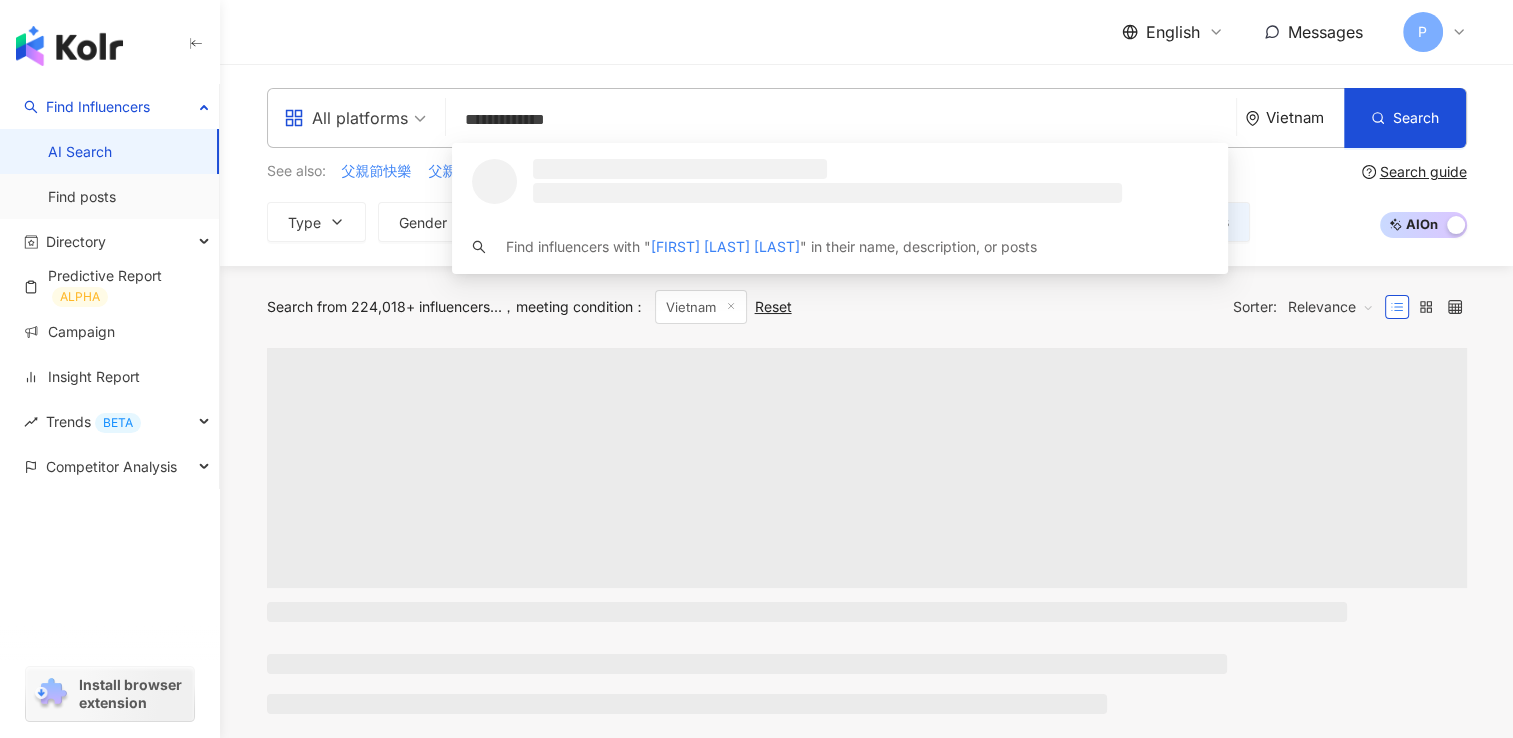click on "**********" at bounding box center [841, 120] 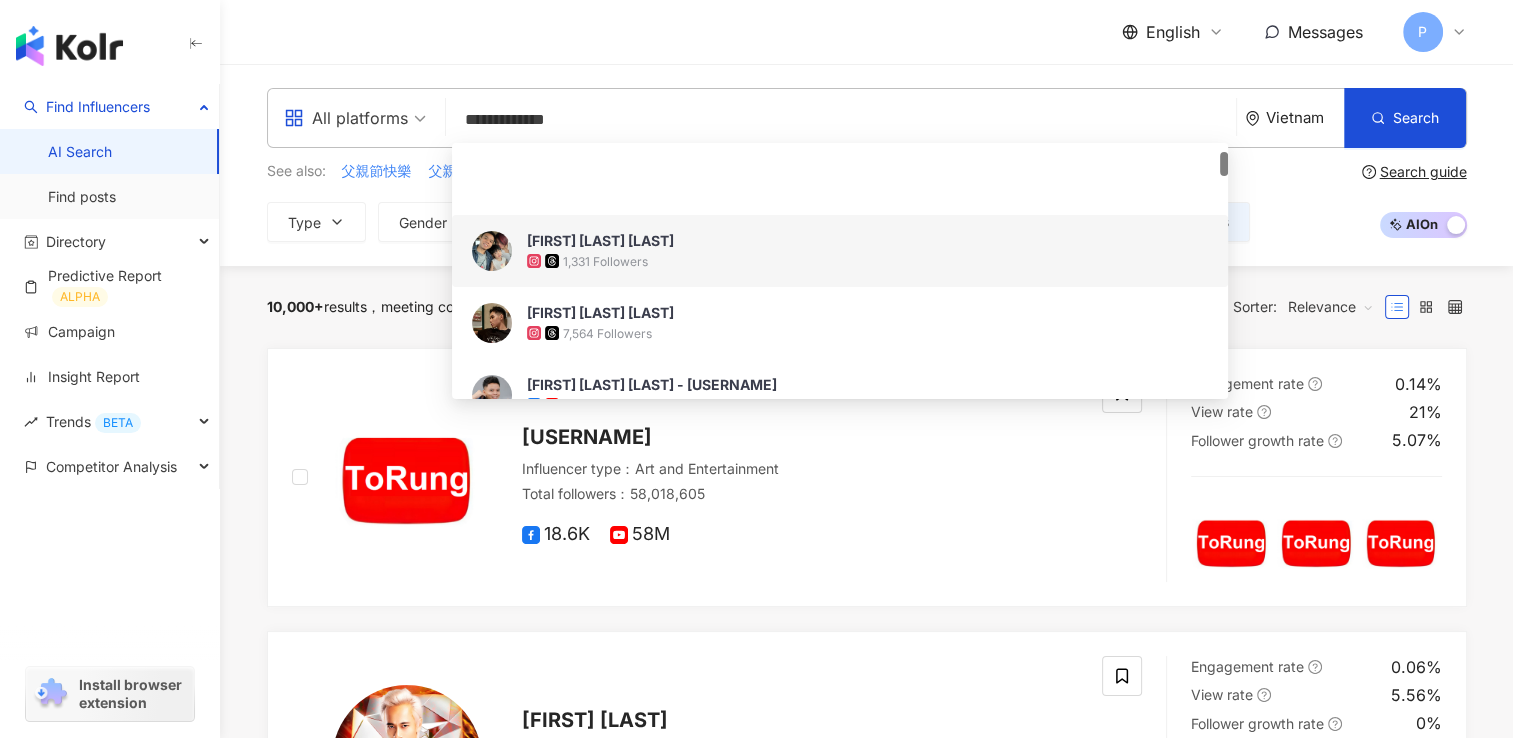 scroll, scrollTop: 100, scrollLeft: 0, axis: vertical 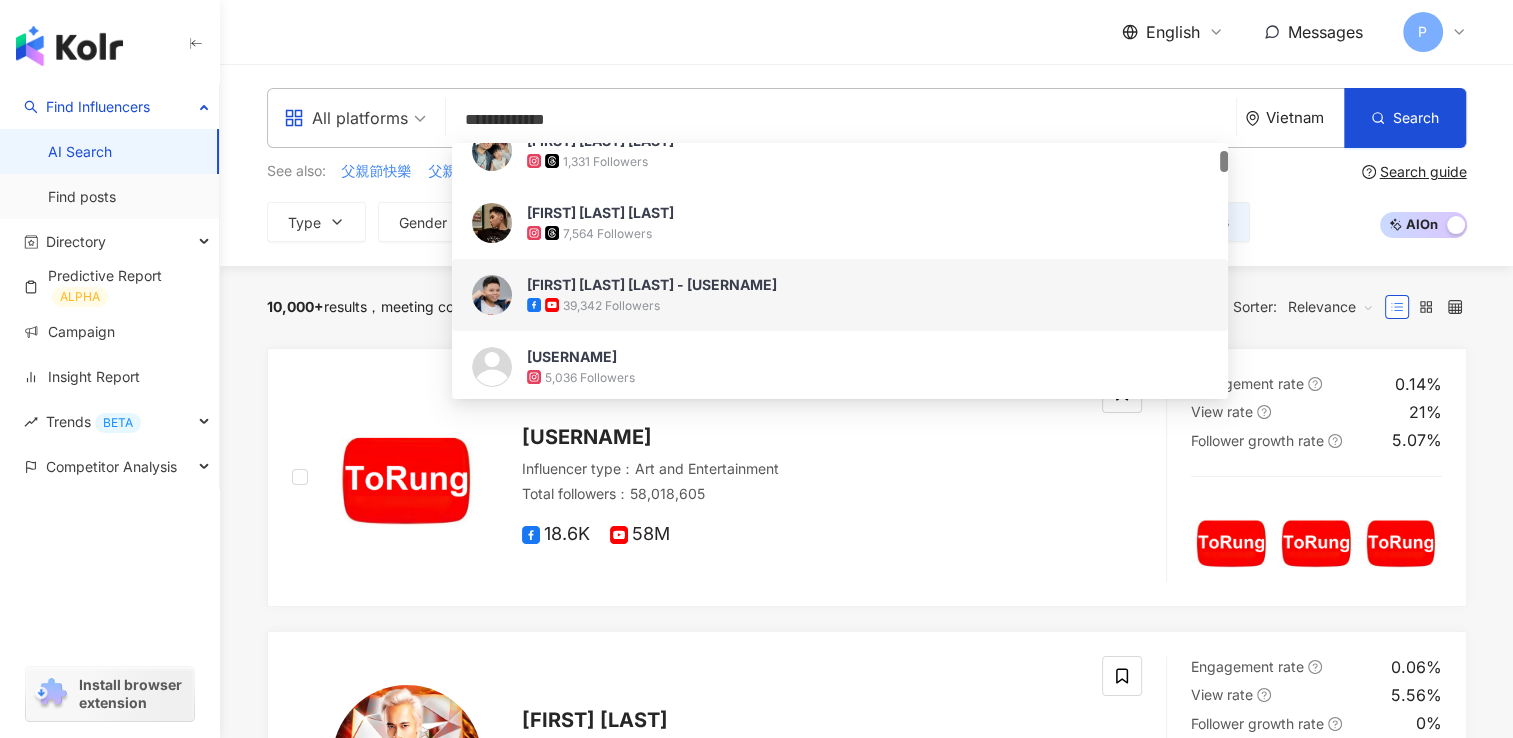 click on "39,342   Followers" at bounding box center (867, 305) 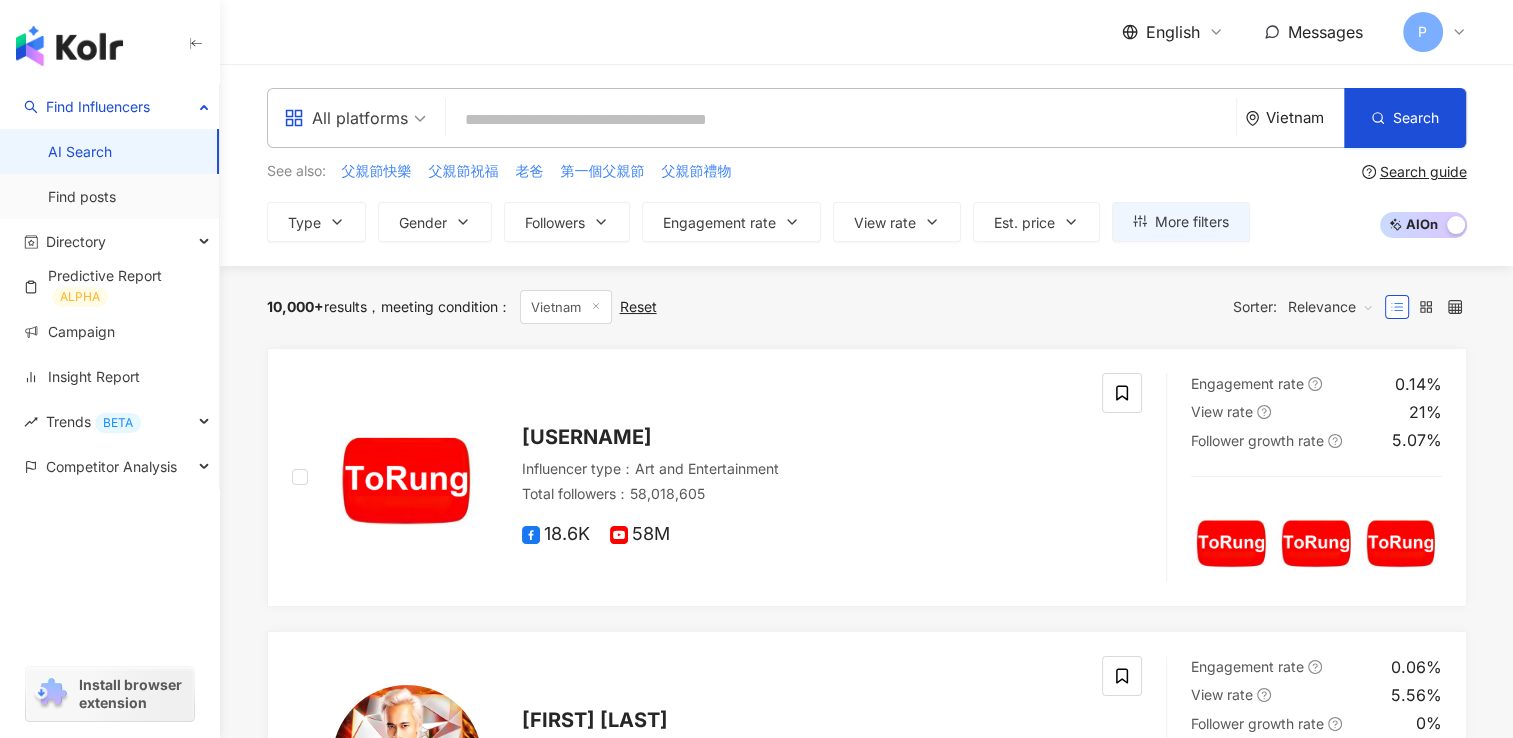 click at bounding box center (841, 120) 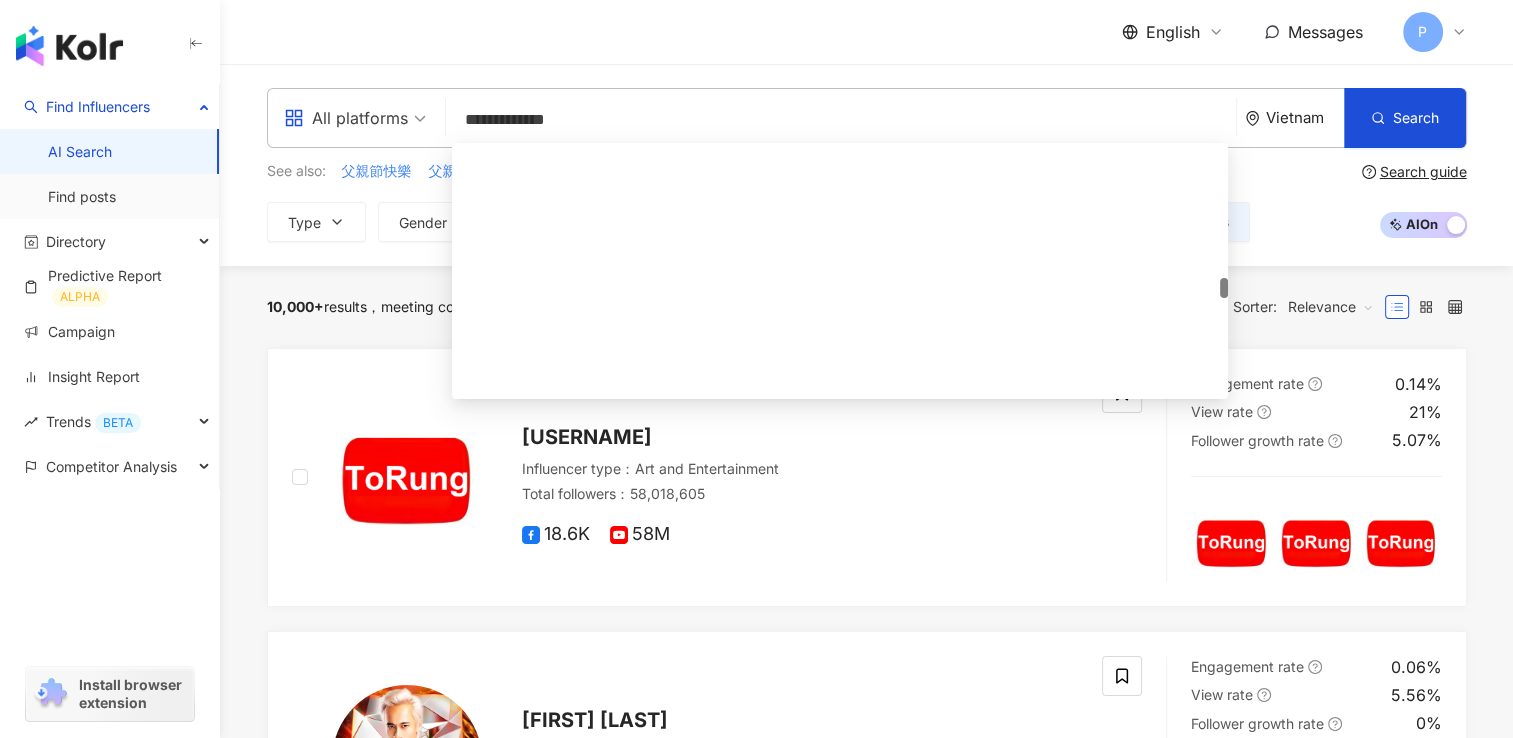 scroll, scrollTop: 1800, scrollLeft: 0, axis: vertical 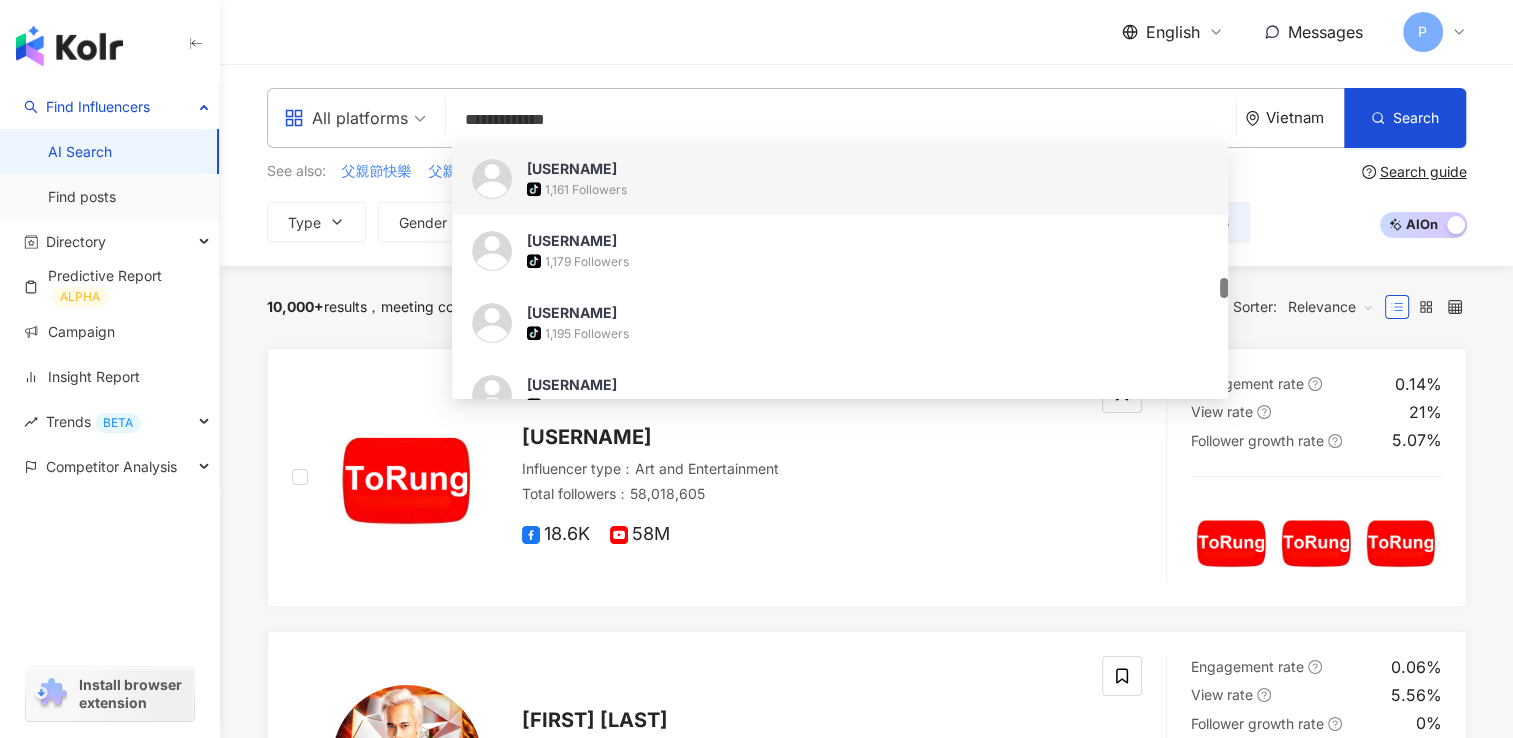 drag, startPoint x: 404, startPoint y: 102, endPoint x: 67, endPoint y: 46, distance: 341.62112 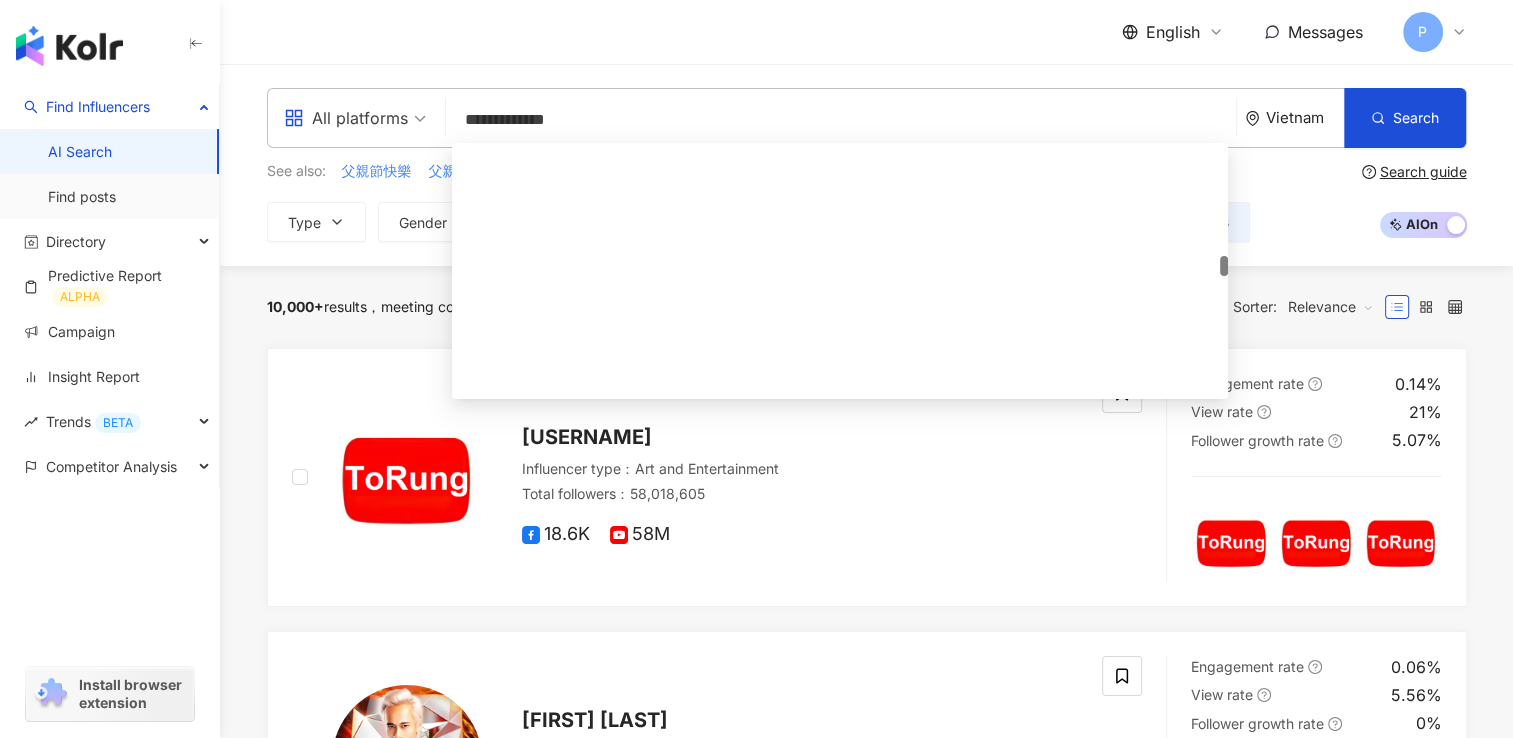 scroll, scrollTop: 1500, scrollLeft: 0, axis: vertical 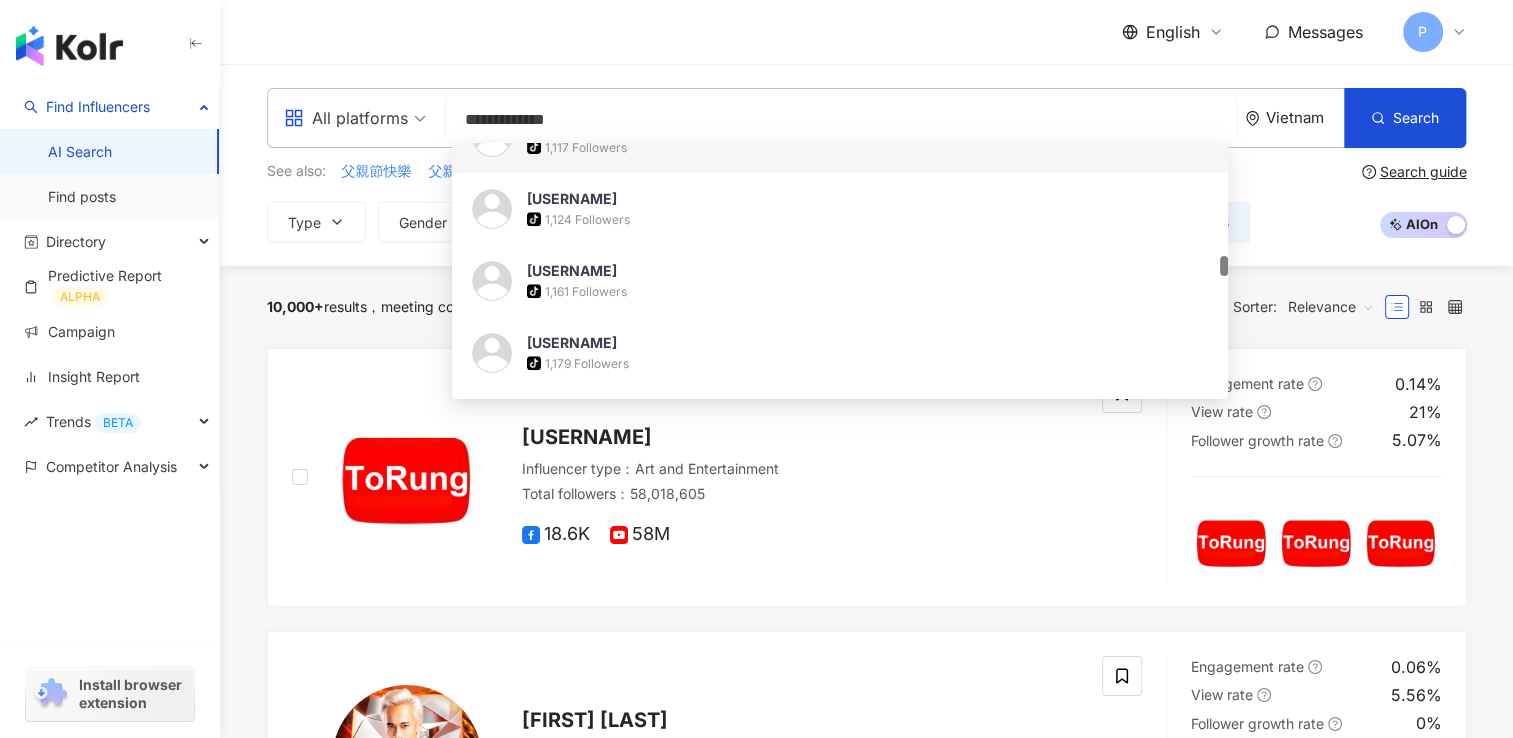 type on "**********" 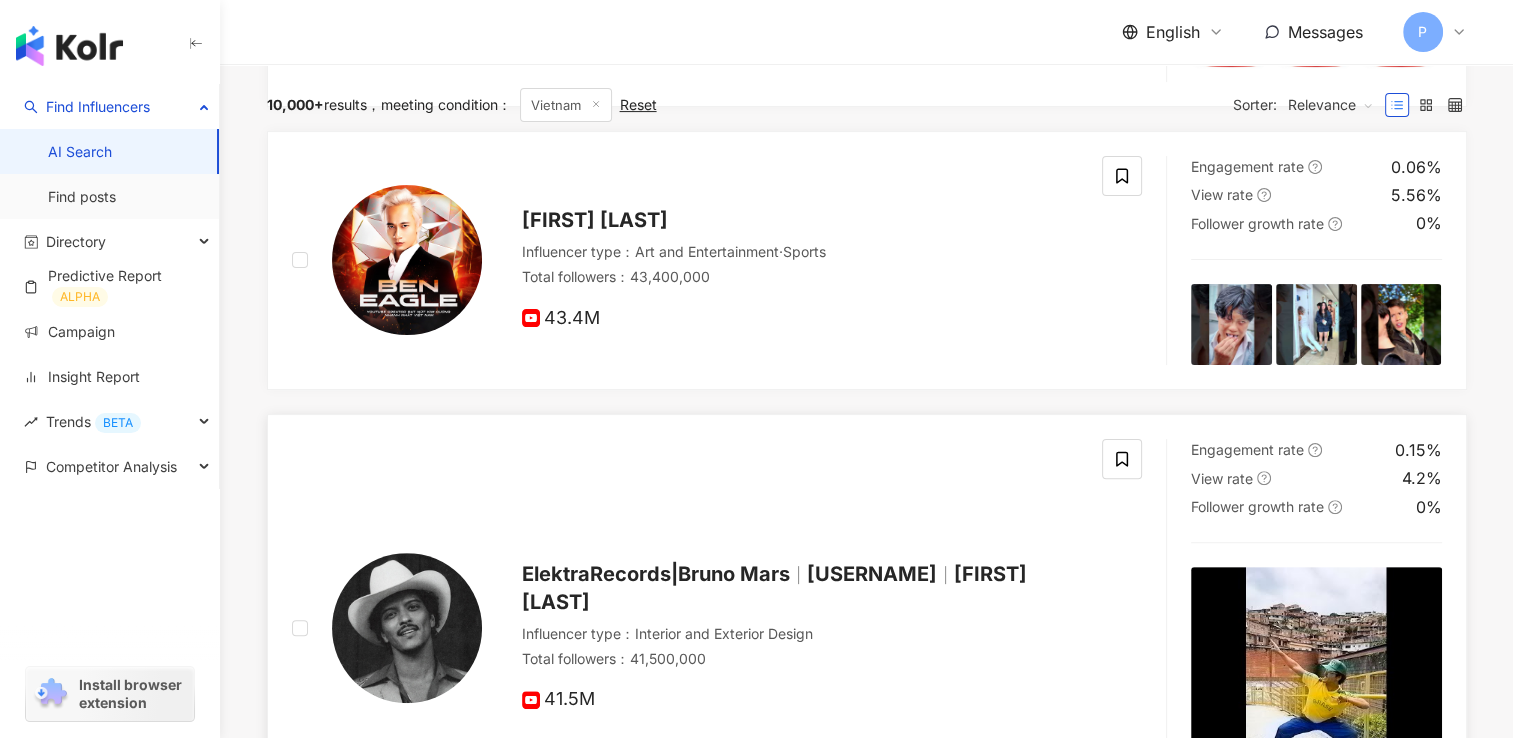 scroll, scrollTop: 0, scrollLeft: 0, axis: both 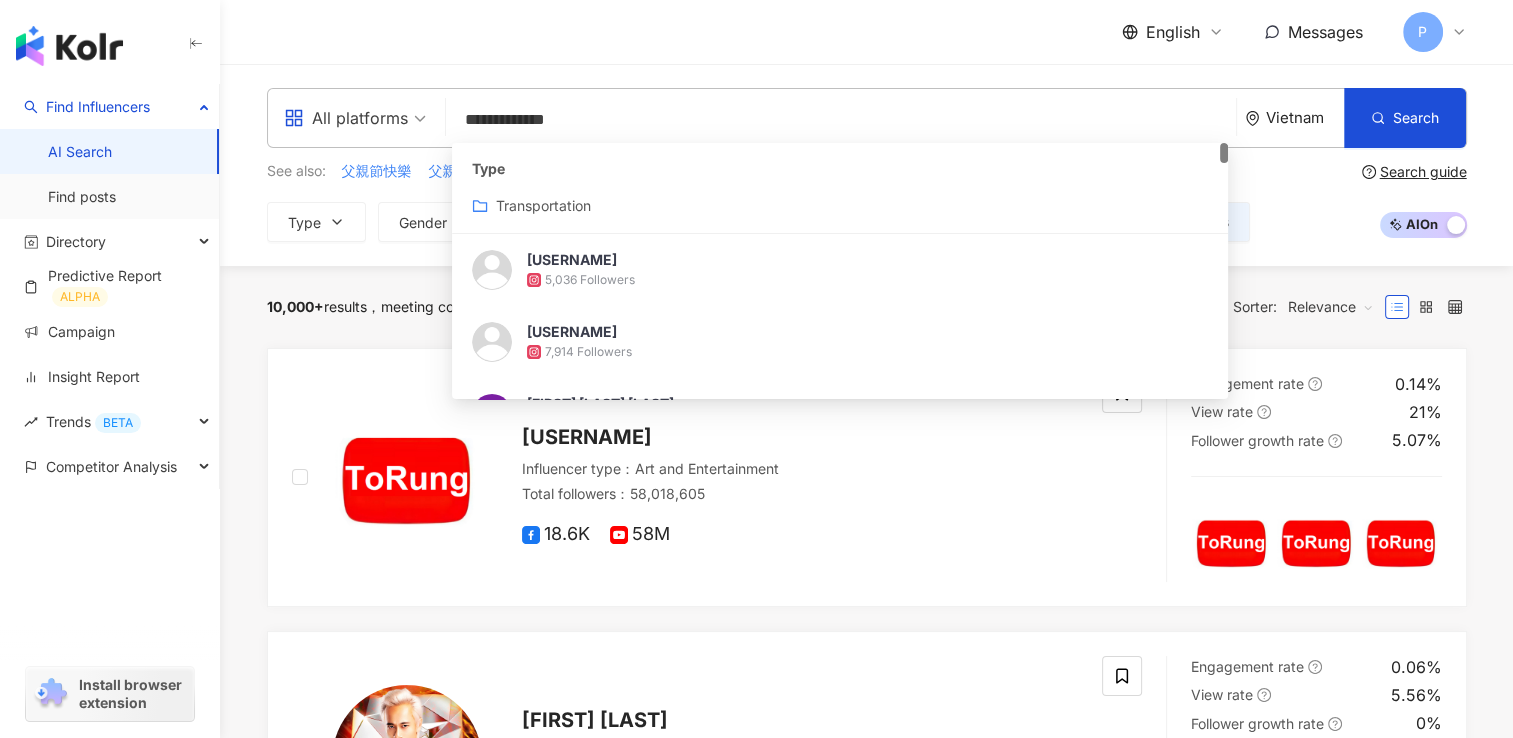 drag, startPoint x: 605, startPoint y: 110, endPoint x: 119, endPoint y: 82, distance: 486.8059 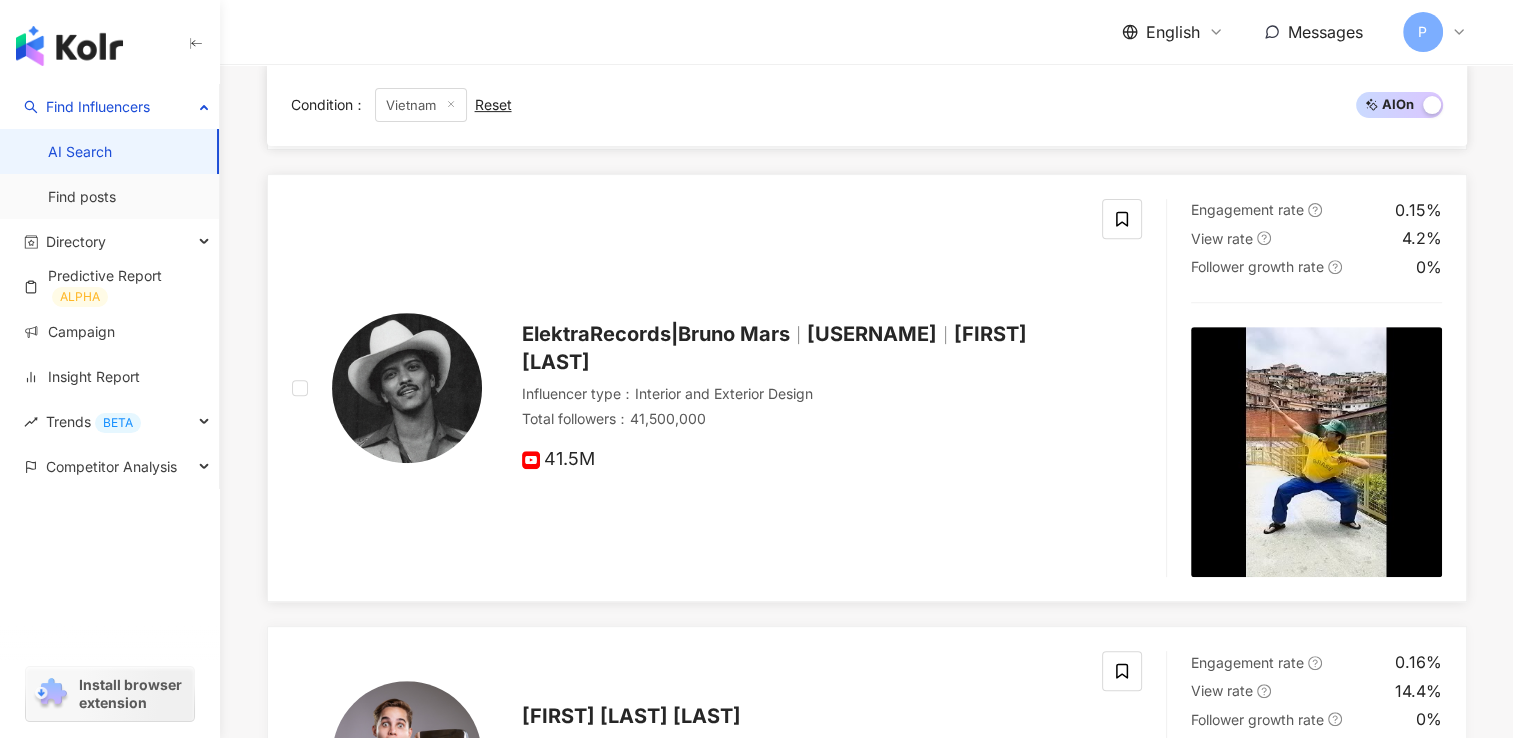 scroll, scrollTop: 900, scrollLeft: 0, axis: vertical 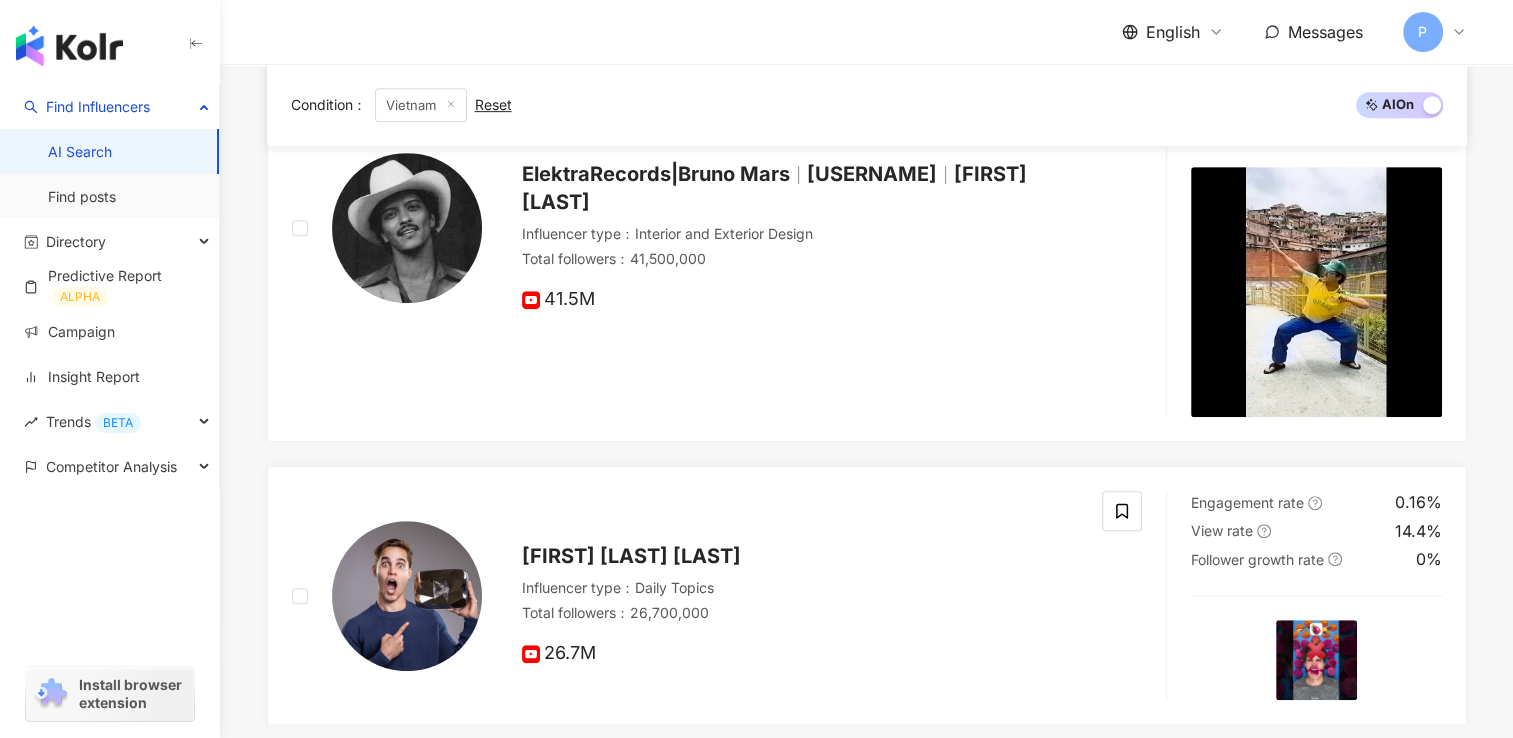 type 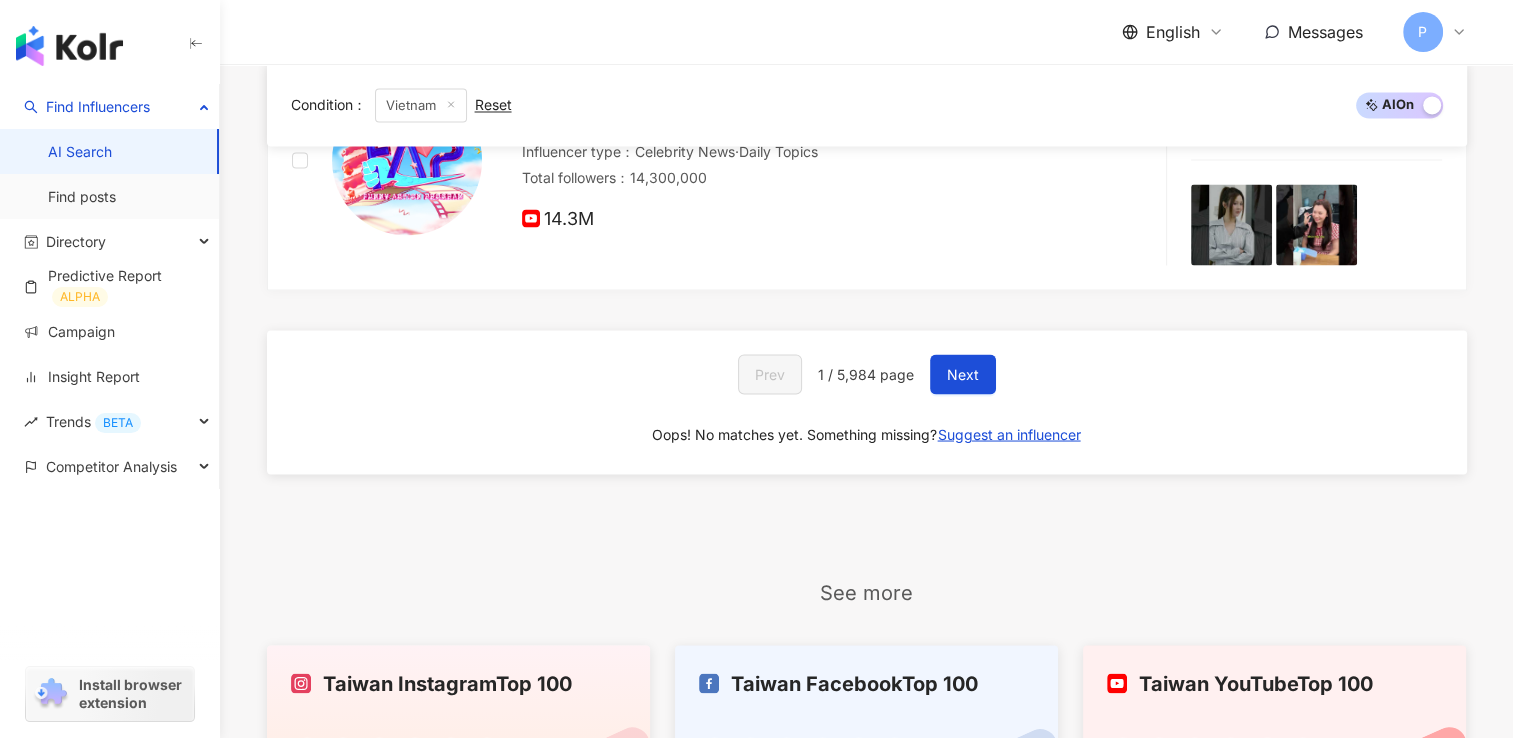 scroll, scrollTop: 3100, scrollLeft: 0, axis: vertical 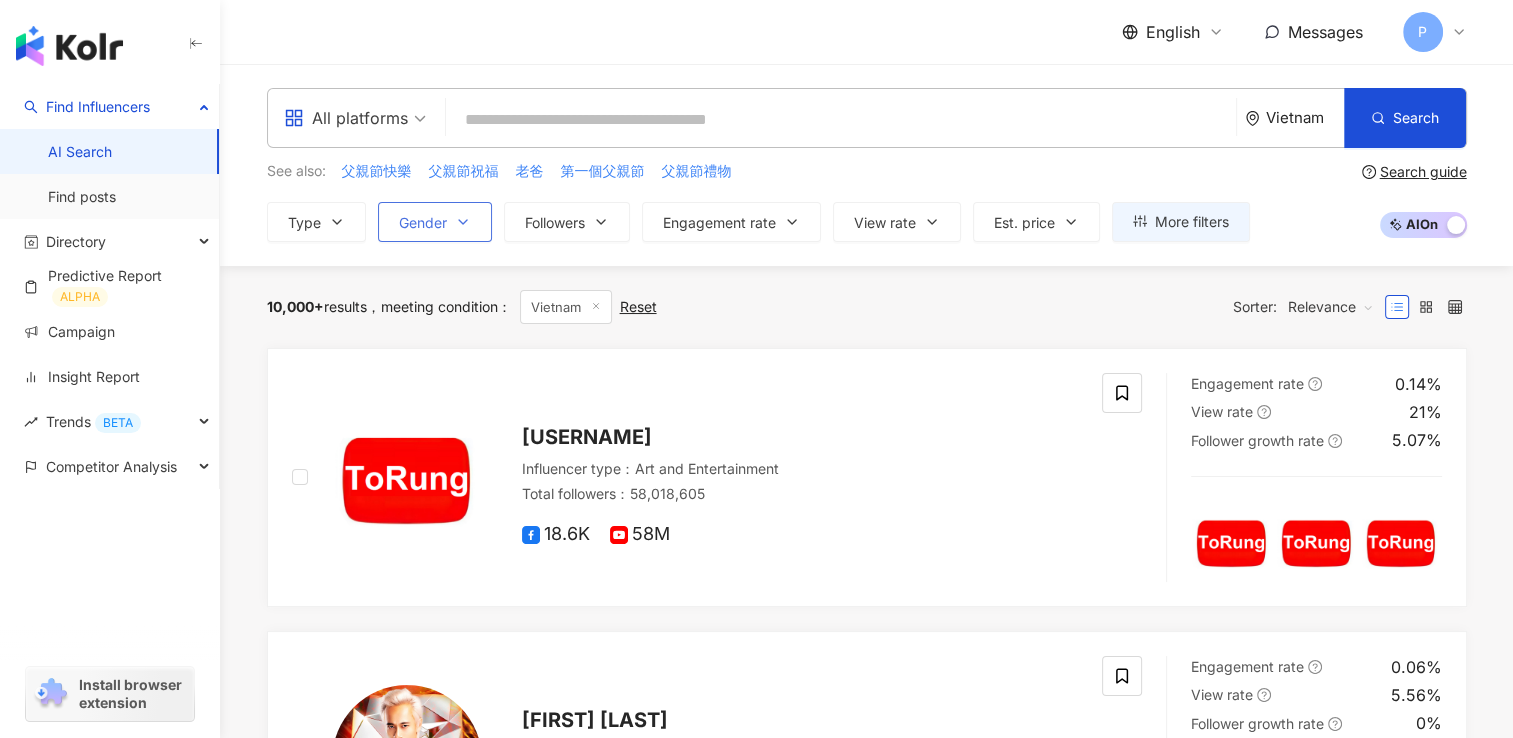click on "Gender" at bounding box center [423, 223] 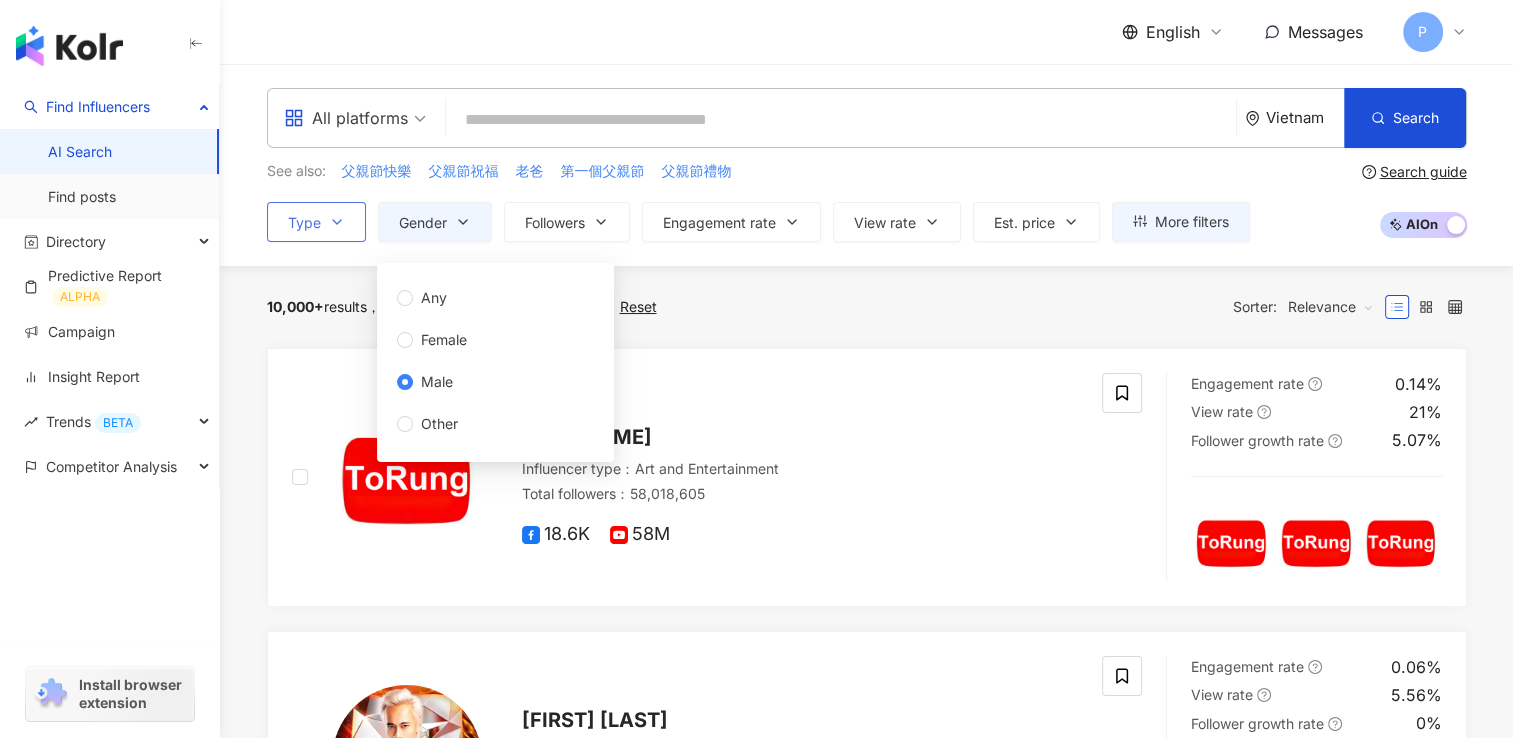 click on "Type" at bounding box center (304, 223) 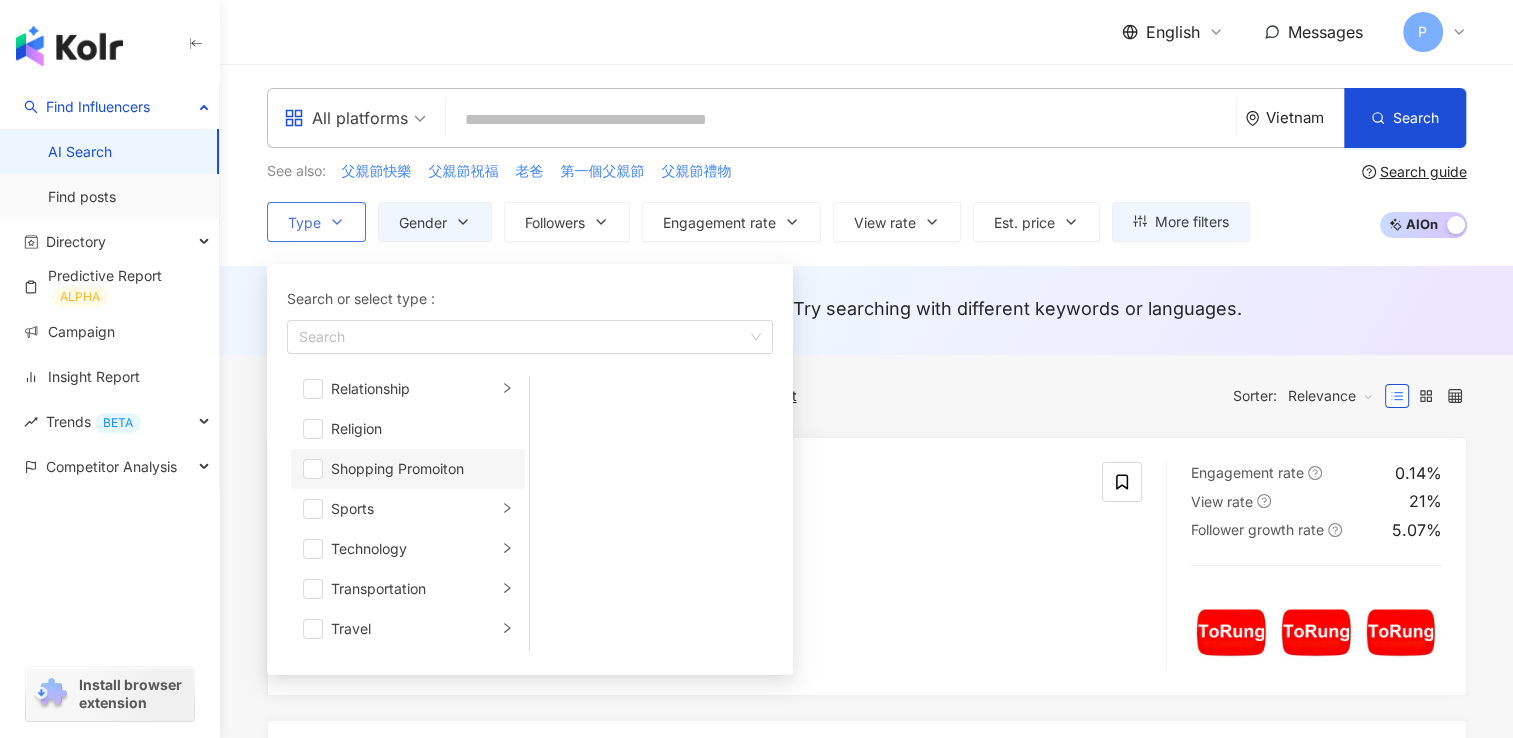 scroll, scrollTop: 692, scrollLeft: 0, axis: vertical 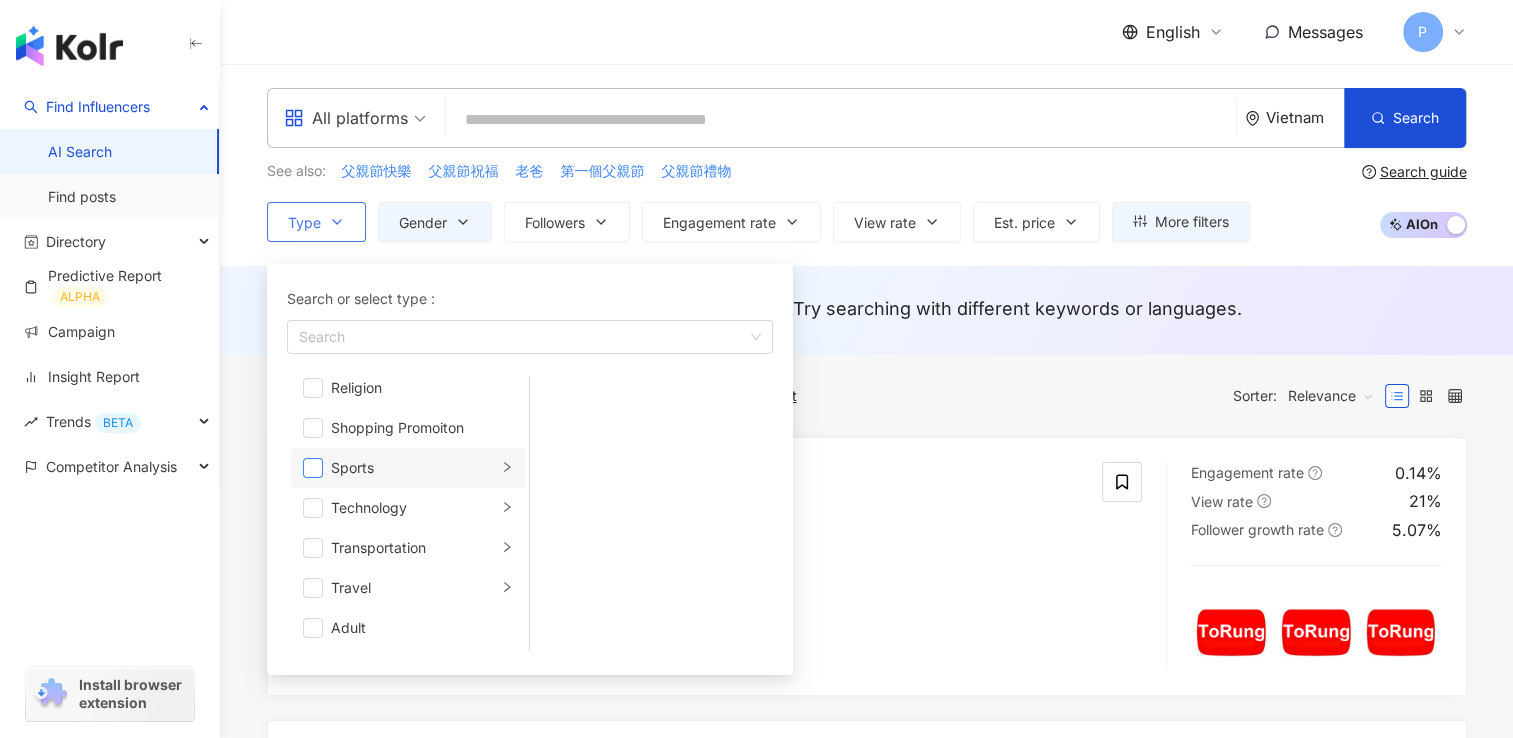click at bounding box center [313, 468] 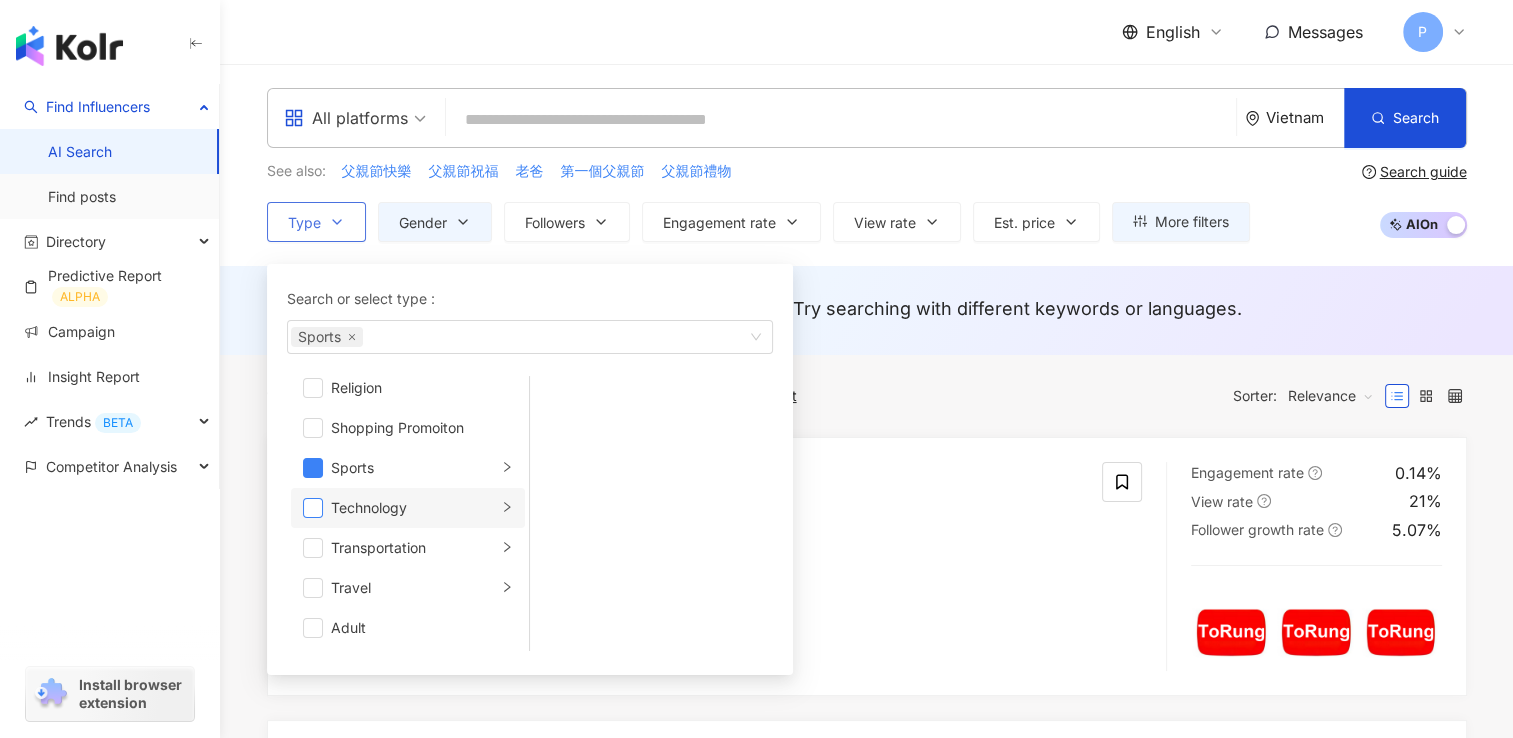 click at bounding box center (313, 508) 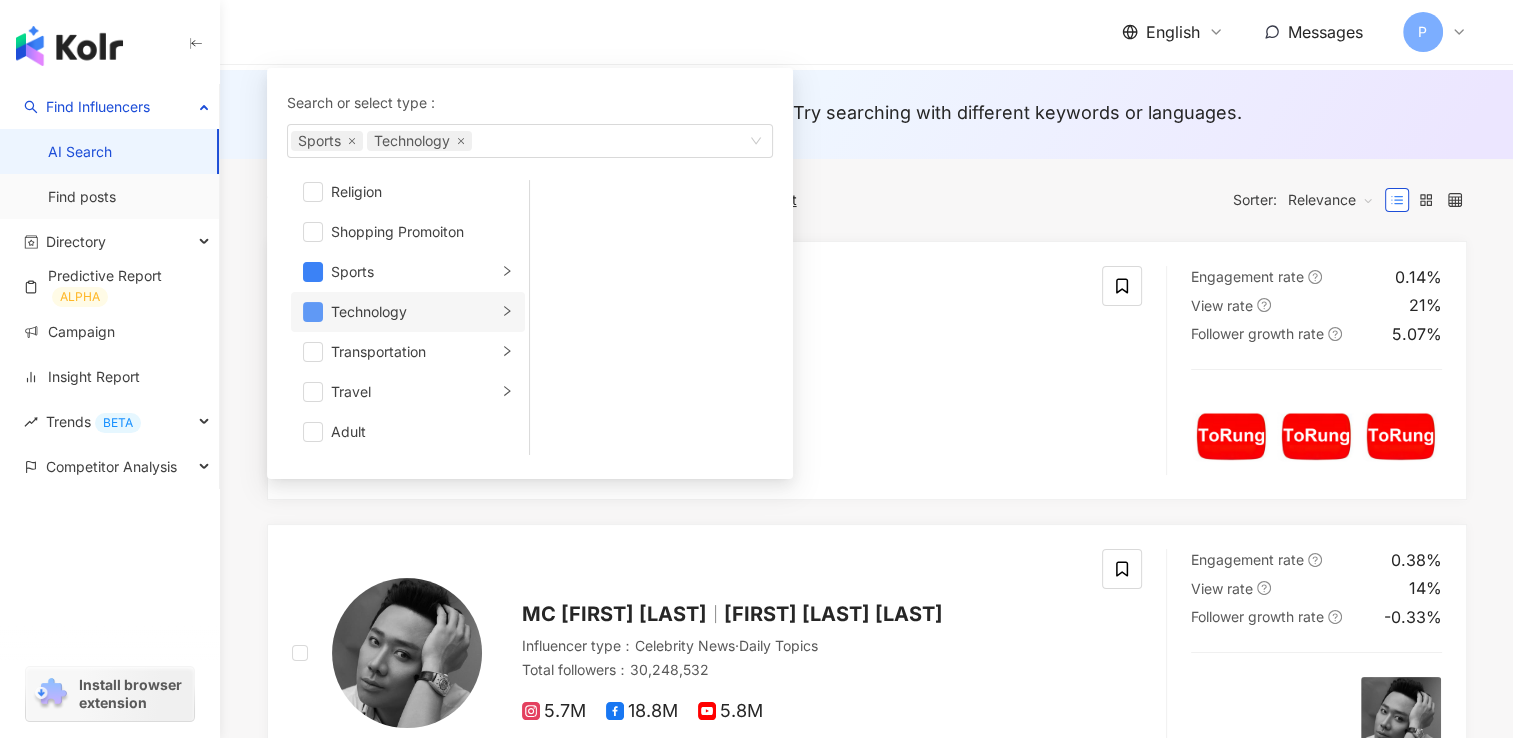 scroll, scrollTop: 200, scrollLeft: 0, axis: vertical 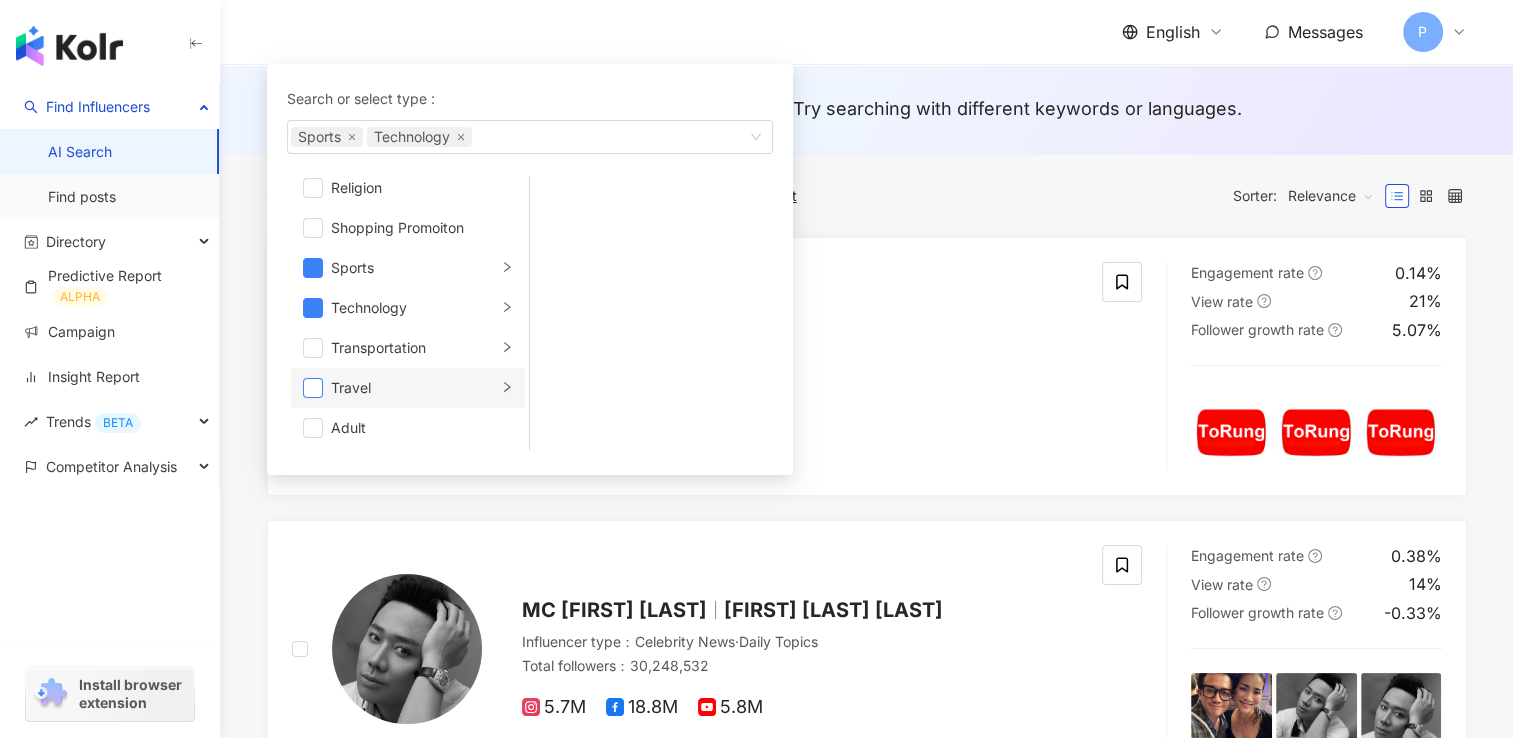 click at bounding box center (313, 388) 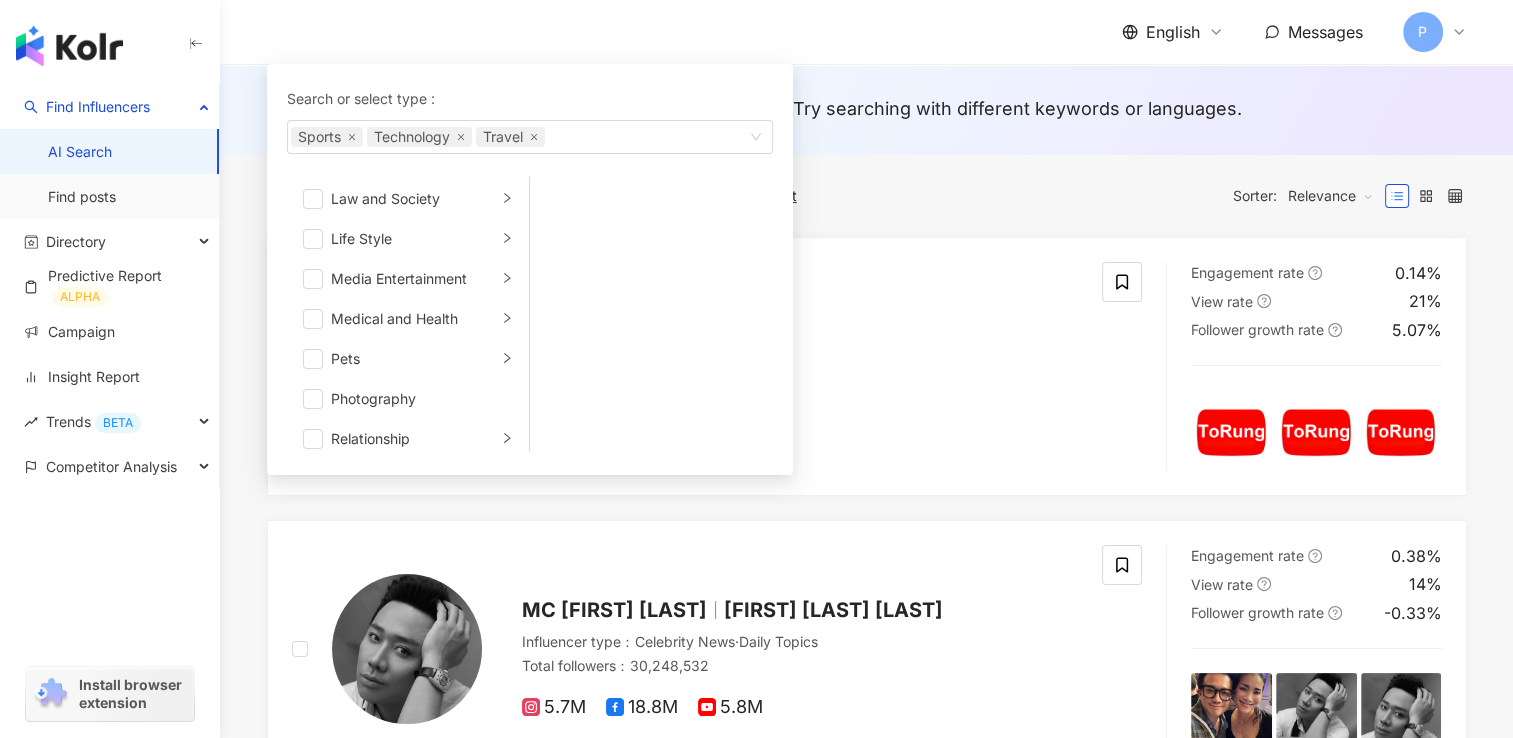scroll, scrollTop: 392, scrollLeft: 0, axis: vertical 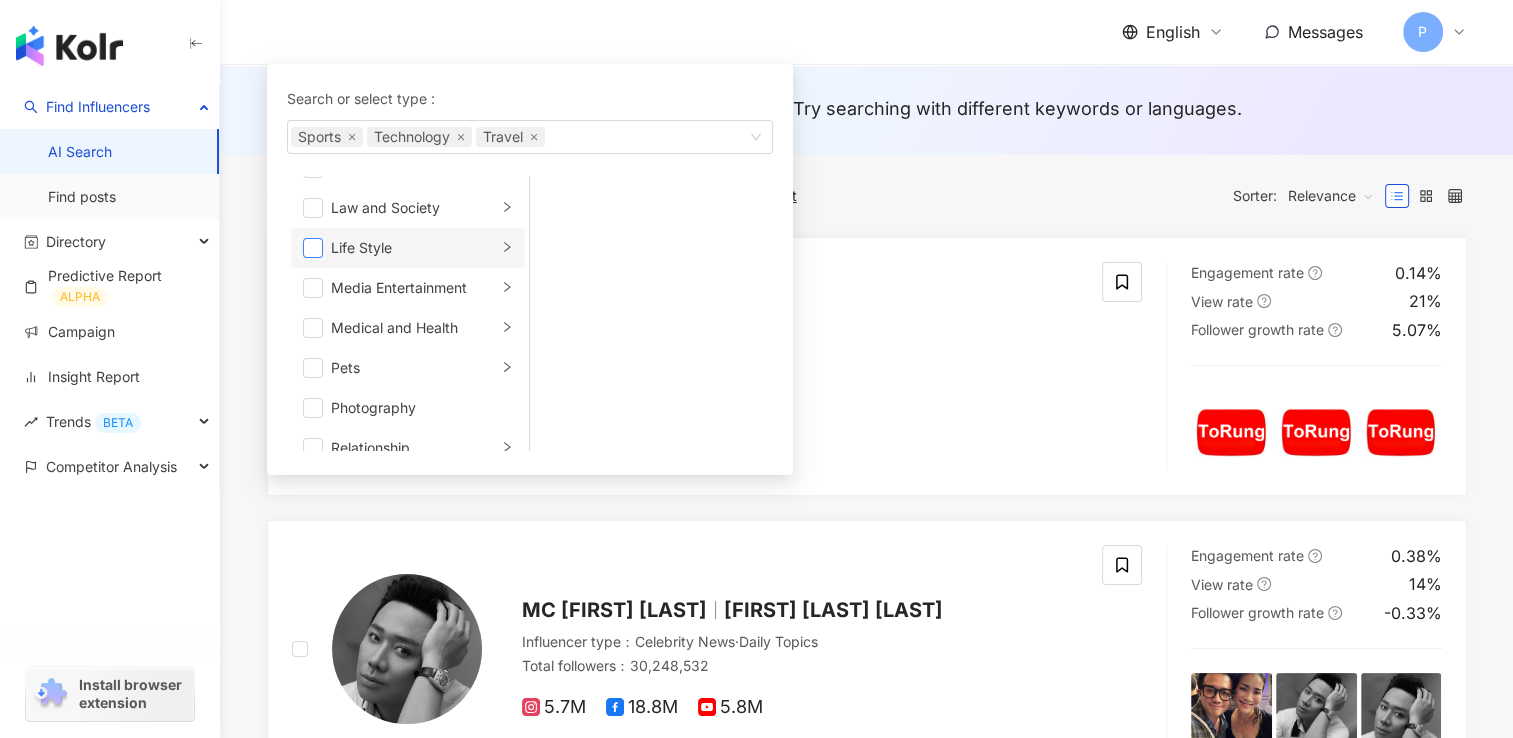click at bounding box center (313, 248) 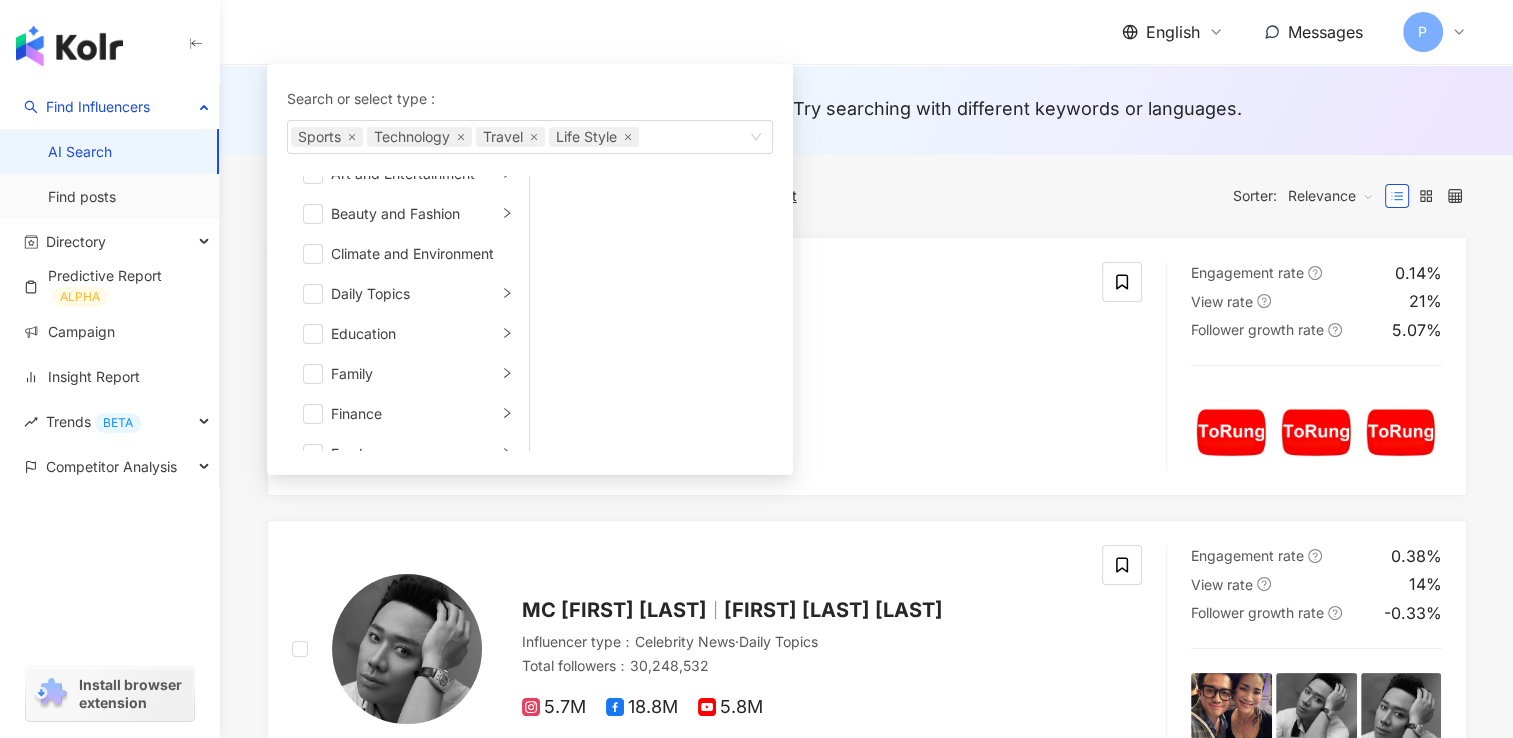 scroll, scrollTop: 0, scrollLeft: 0, axis: both 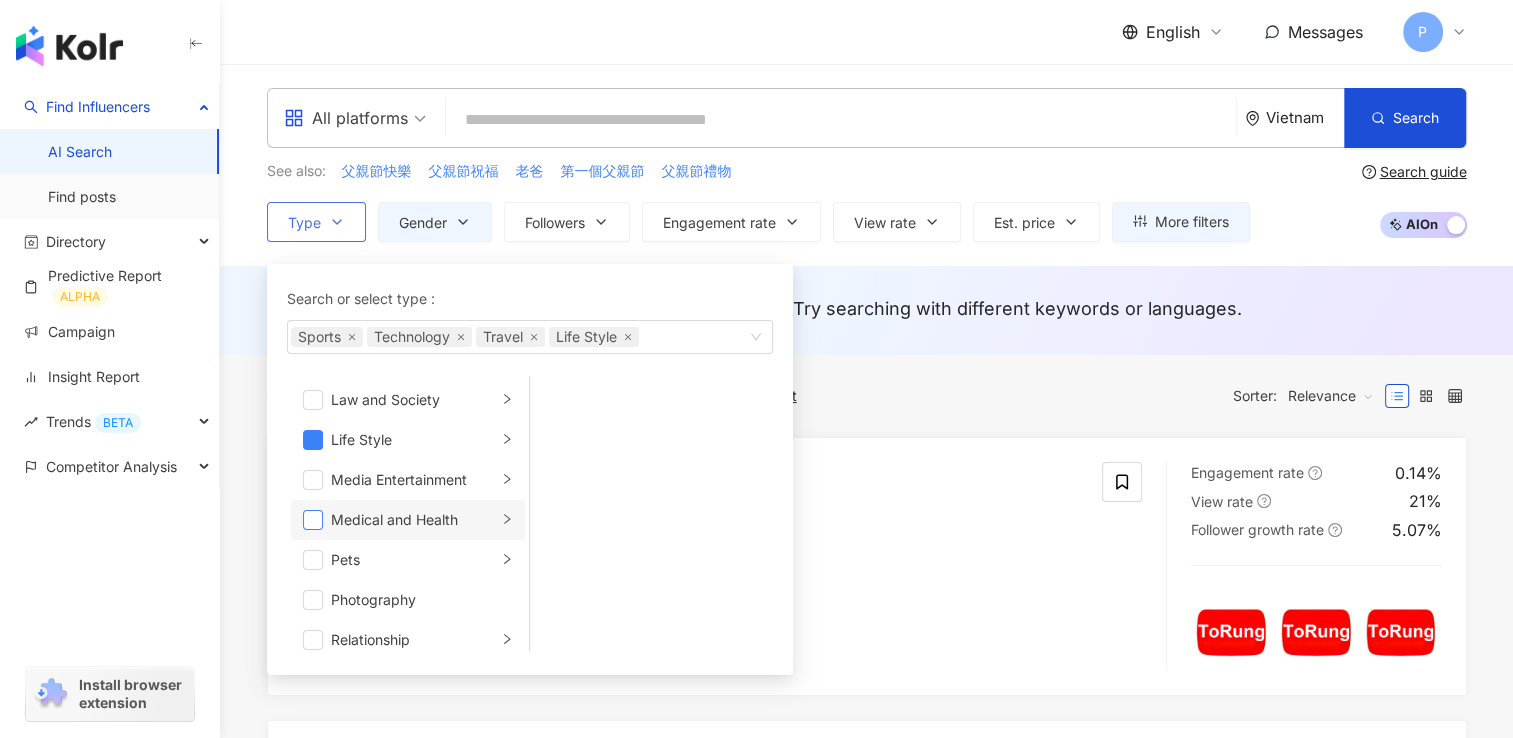 click at bounding box center [313, 520] 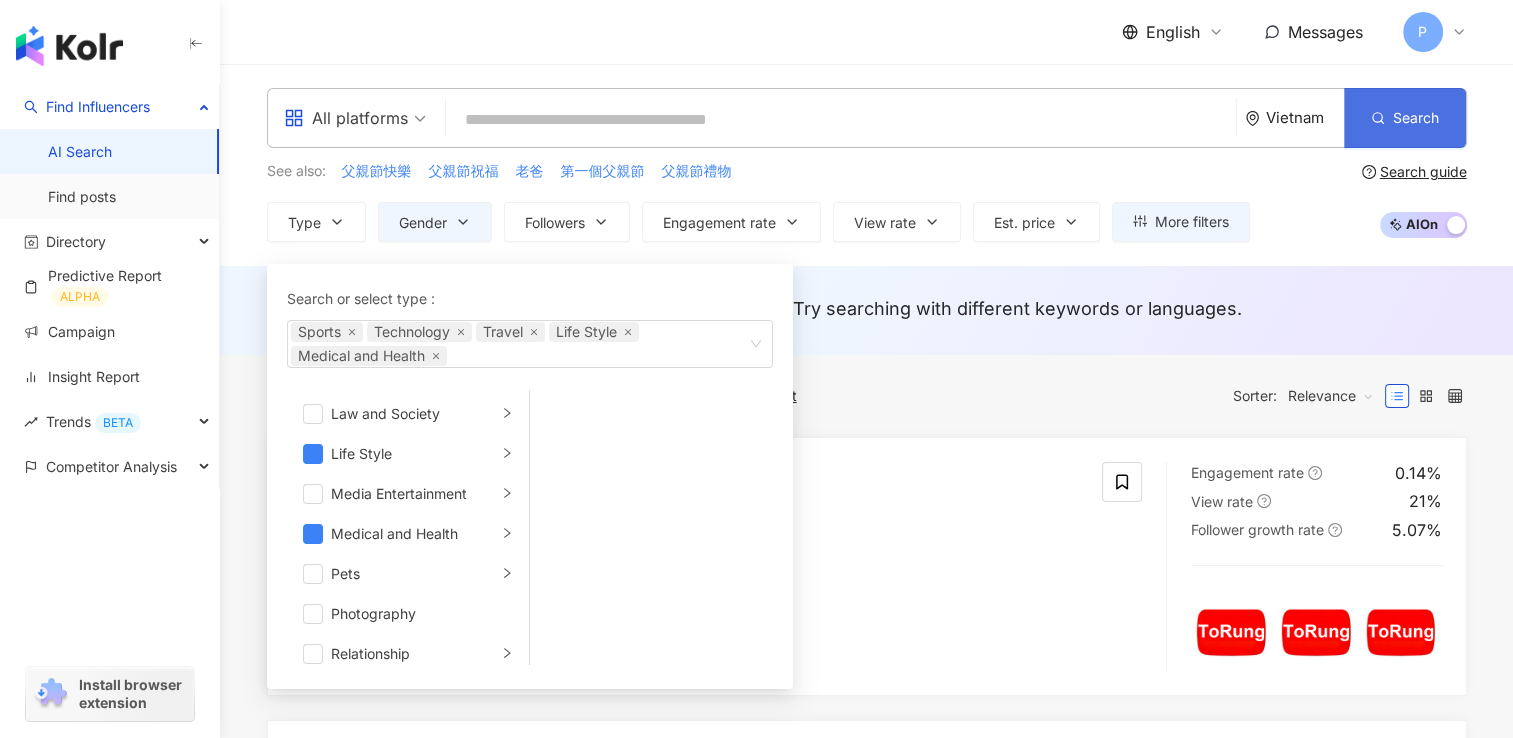 click on "Search" at bounding box center (1416, 118) 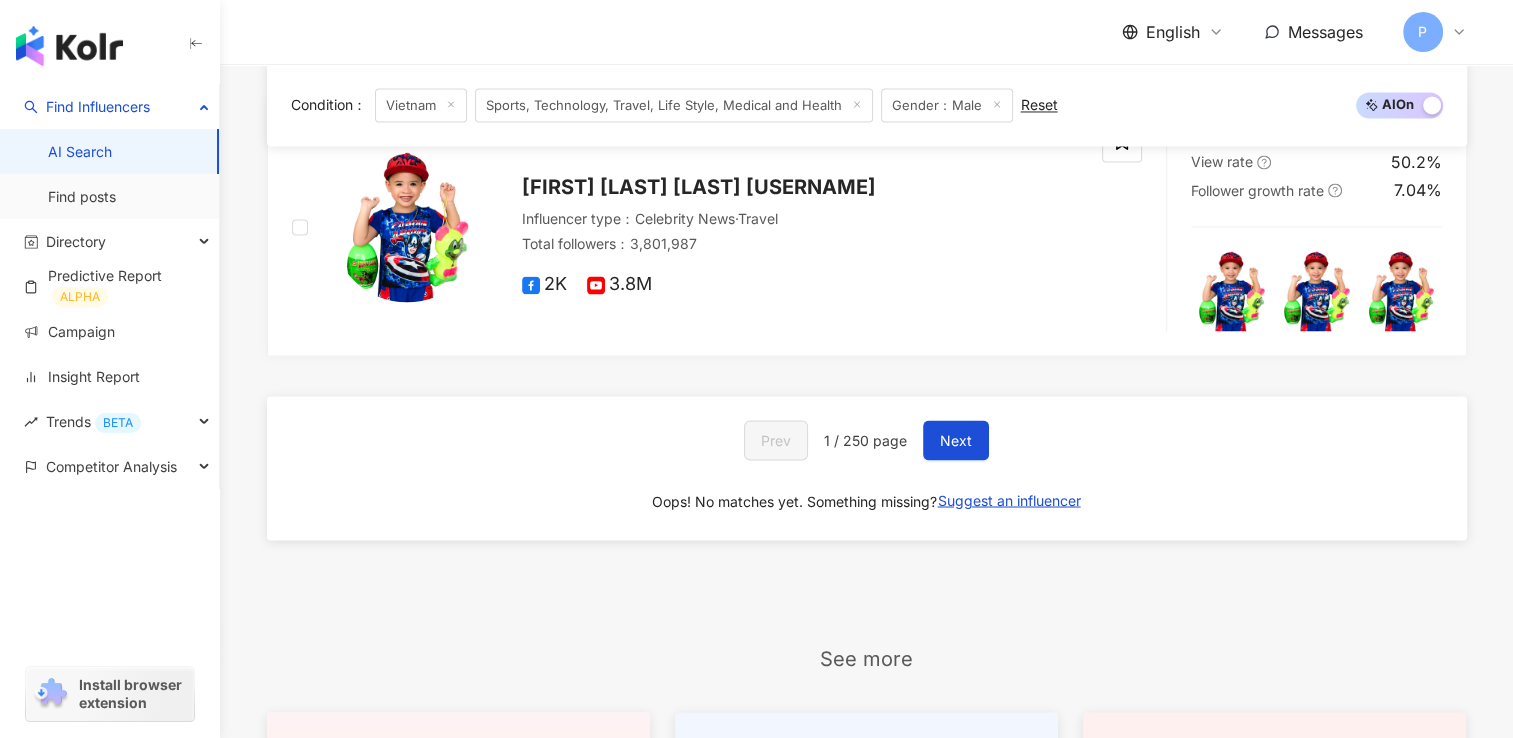 scroll, scrollTop: 3500, scrollLeft: 0, axis: vertical 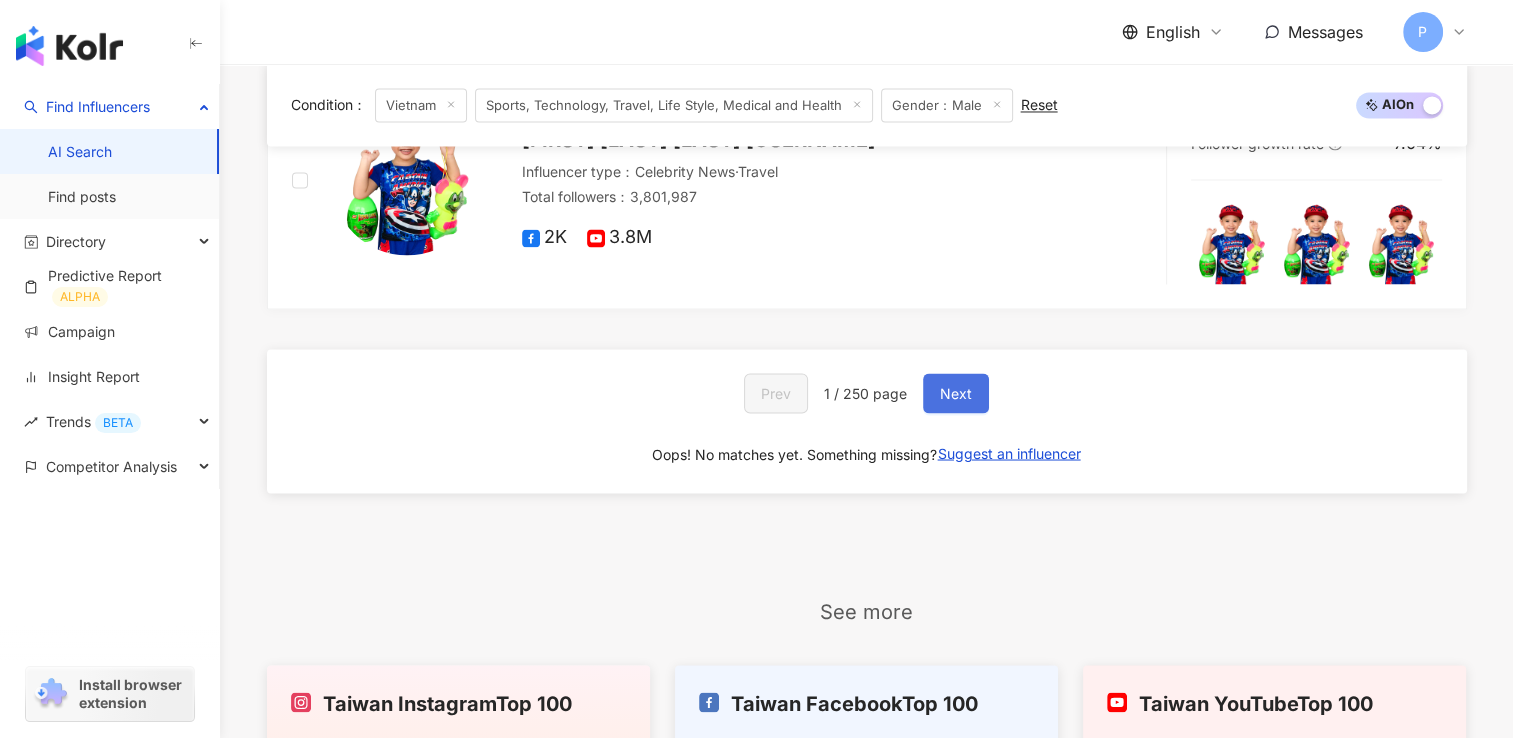 click on "Next" at bounding box center [956, 393] 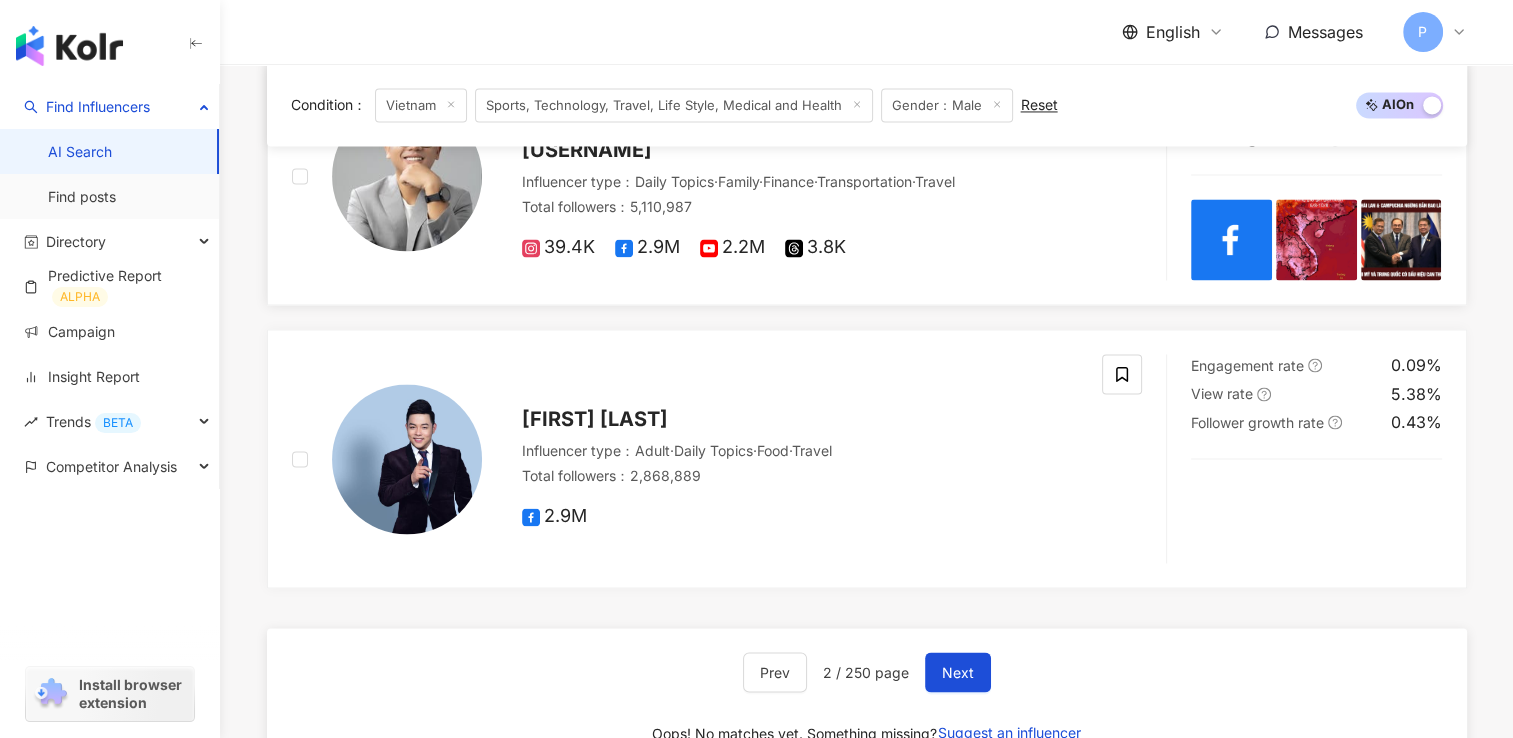 scroll, scrollTop: 3321, scrollLeft: 0, axis: vertical 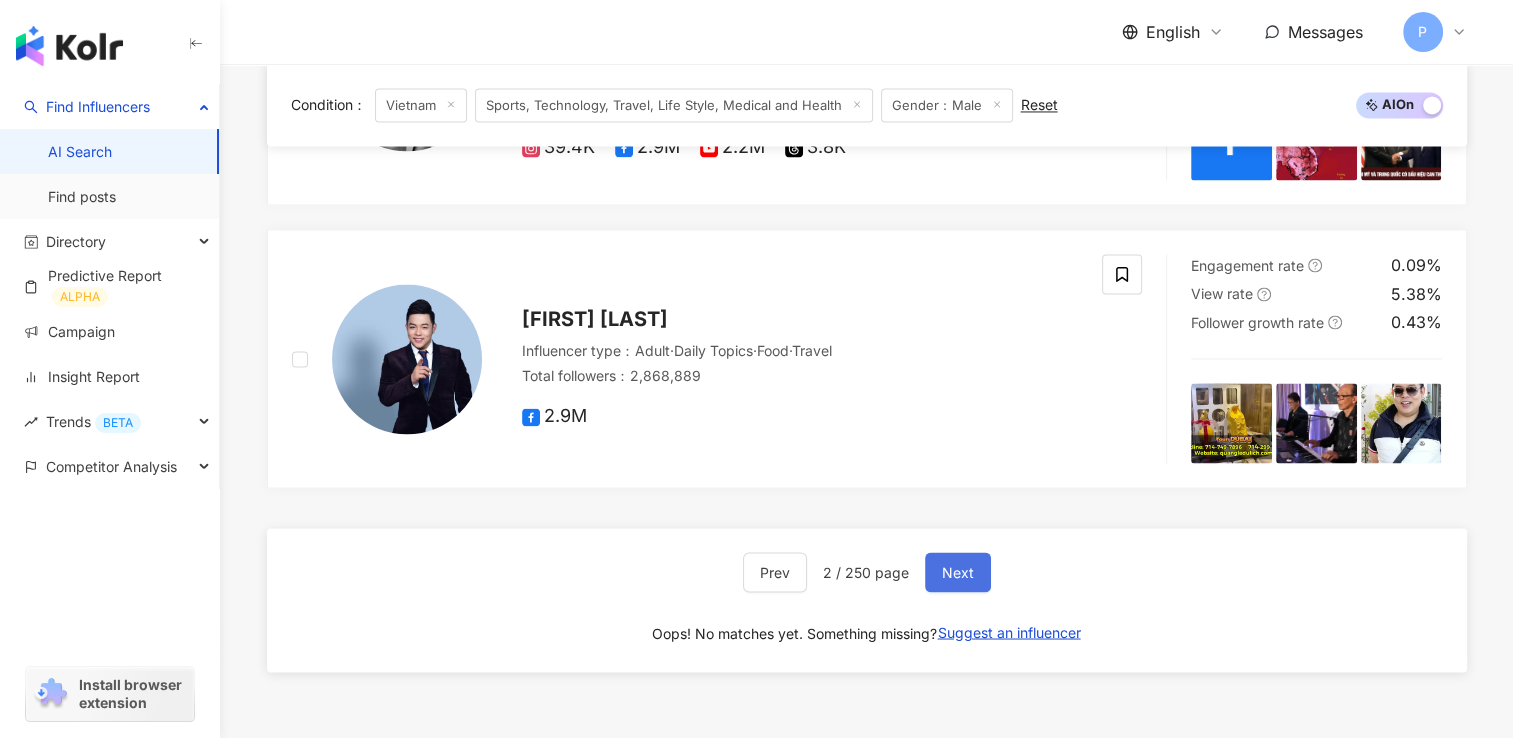click on "Next" at bounding box center (958, 572) 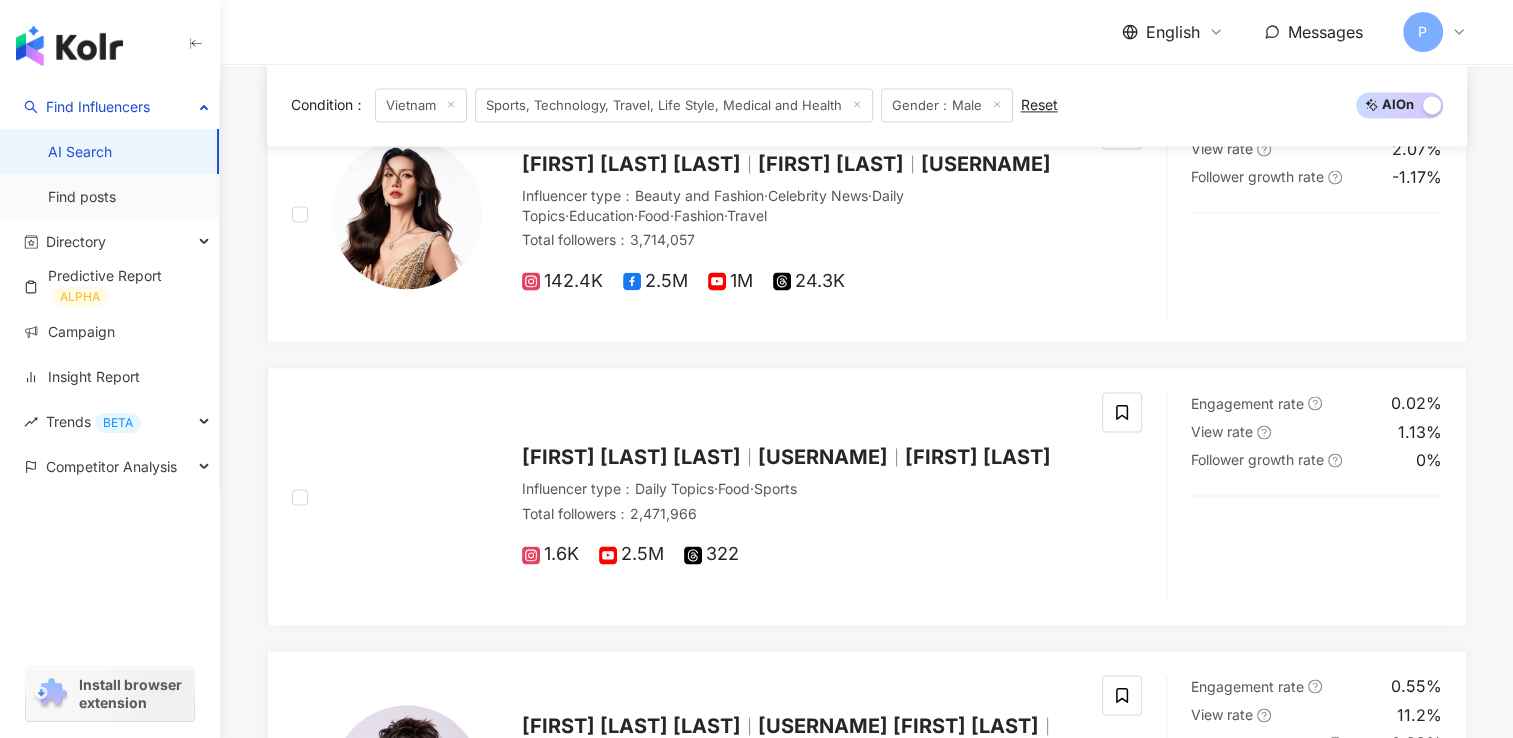 scroll, scrollTop: 3300, scrollLeft: 0, axis: vertical 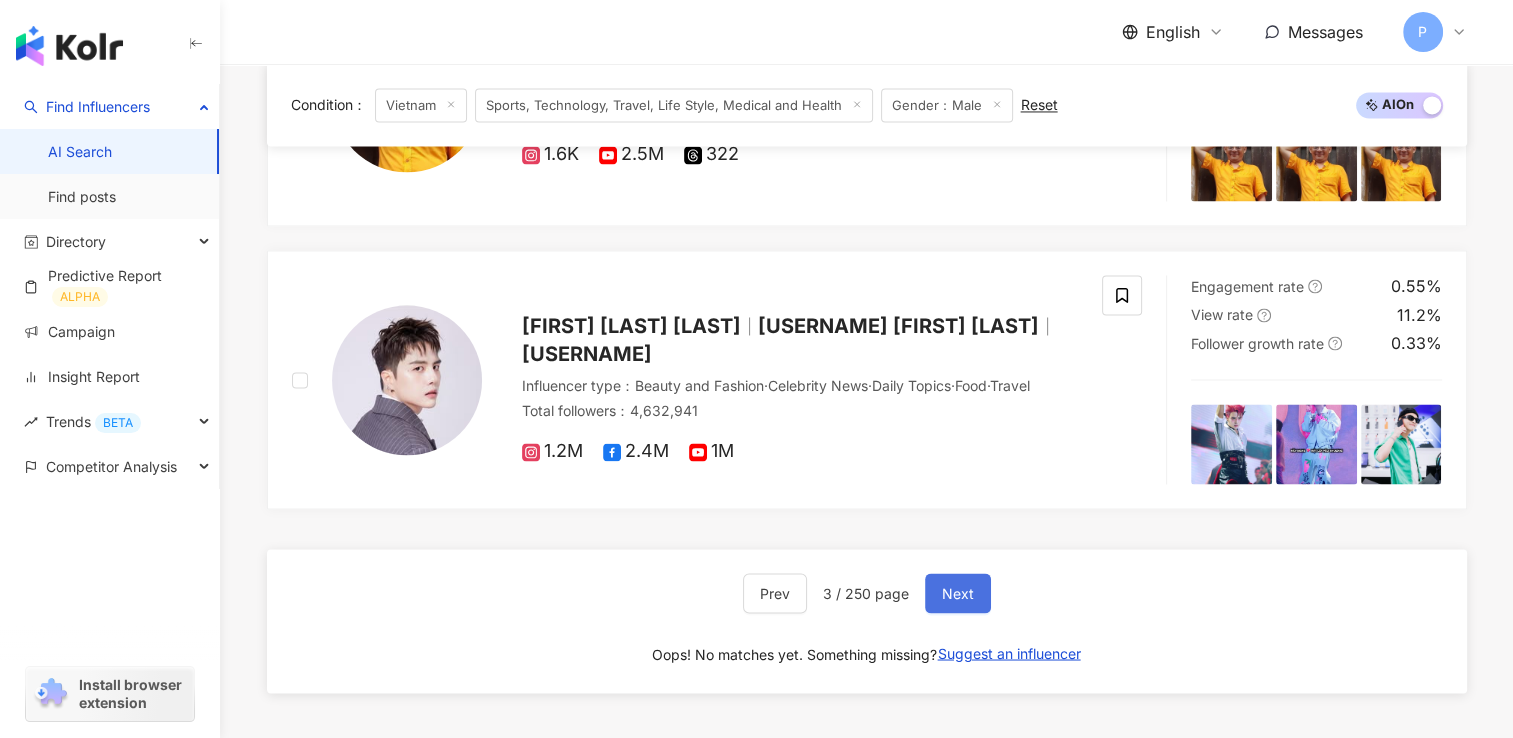 click on "Next" at bounding box center (958, 593) 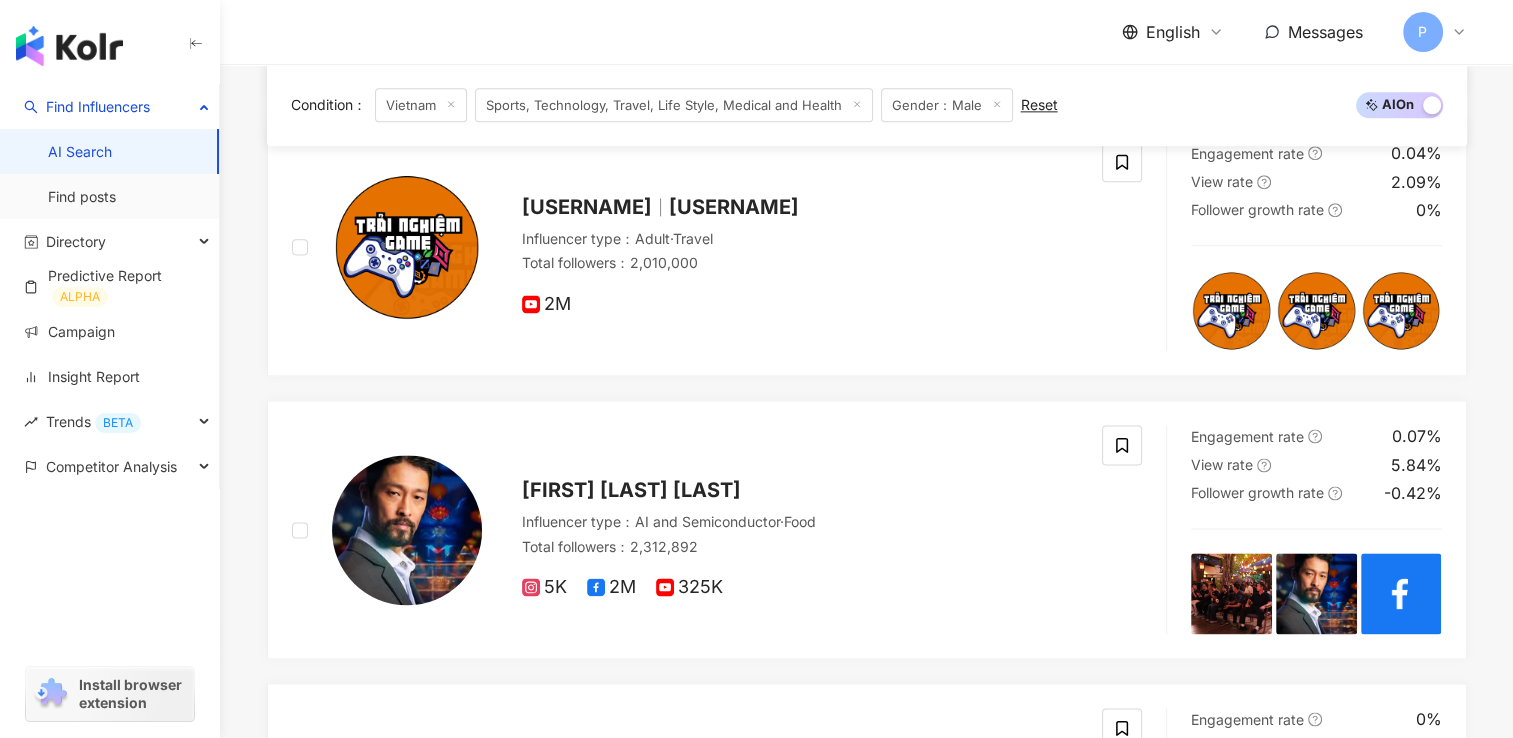 scroll, scrollTop: 2458, scrollLeft: 0, axis: vertical 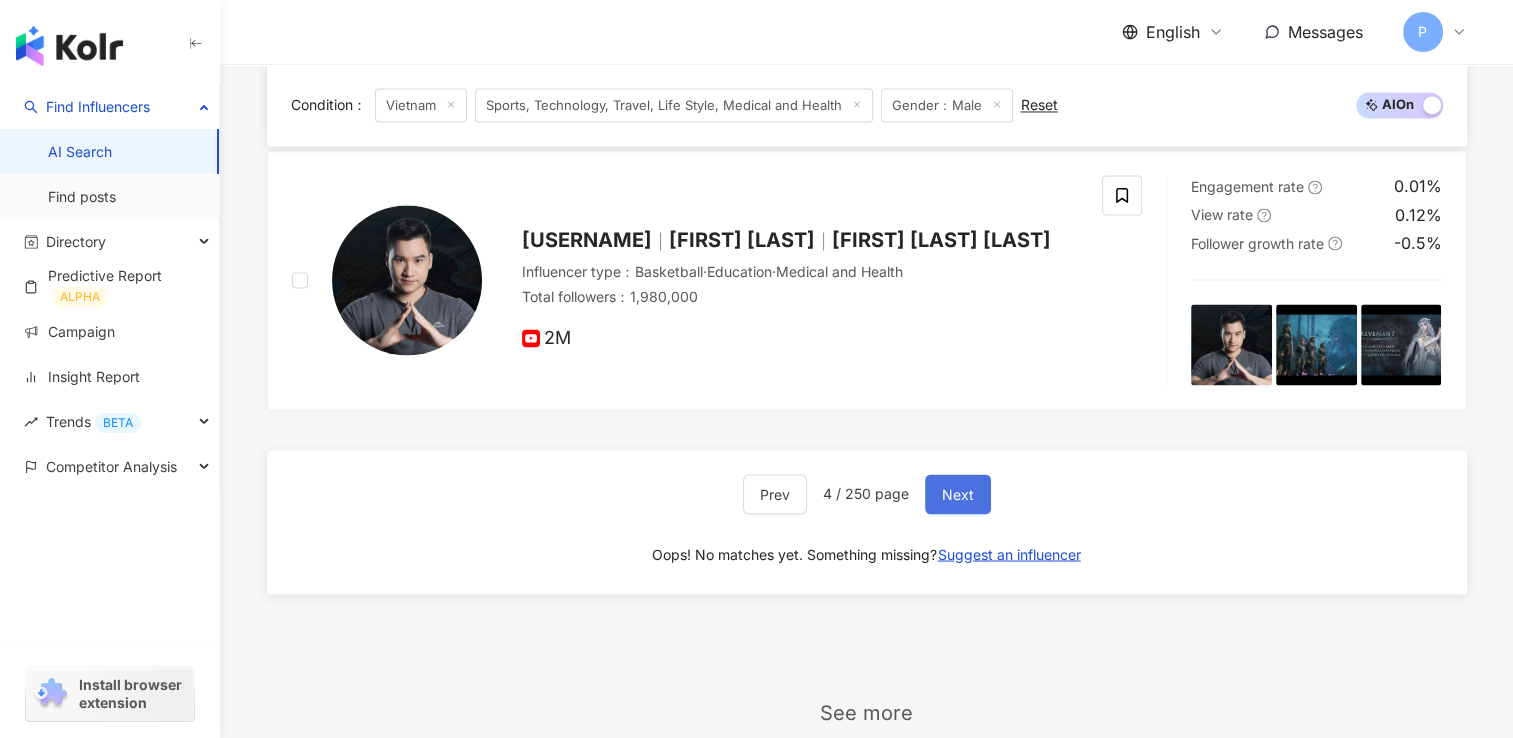 click on "Next" at bounding box center [958, 494] 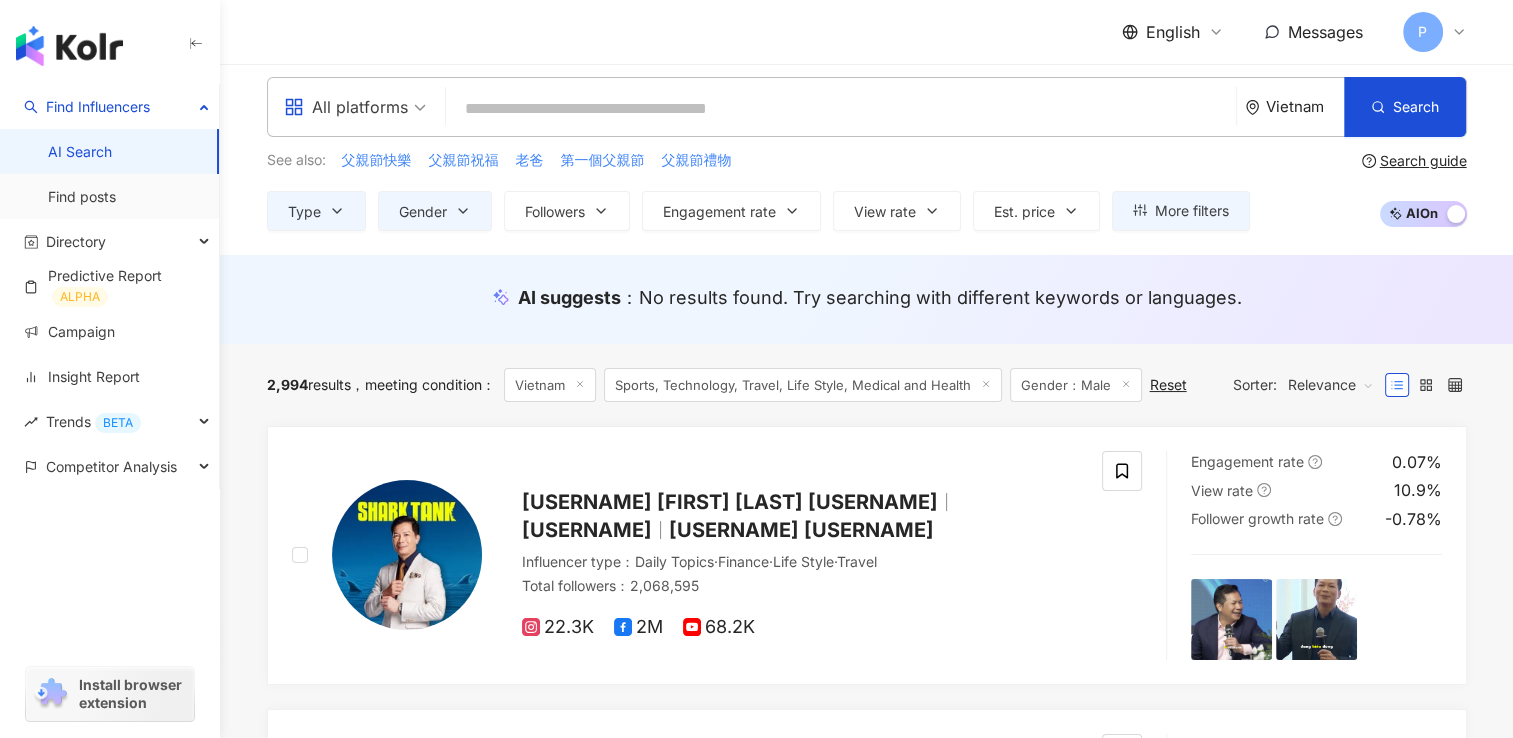 scroll, scrollTop: 0, scrollLeft: 0, axis: both 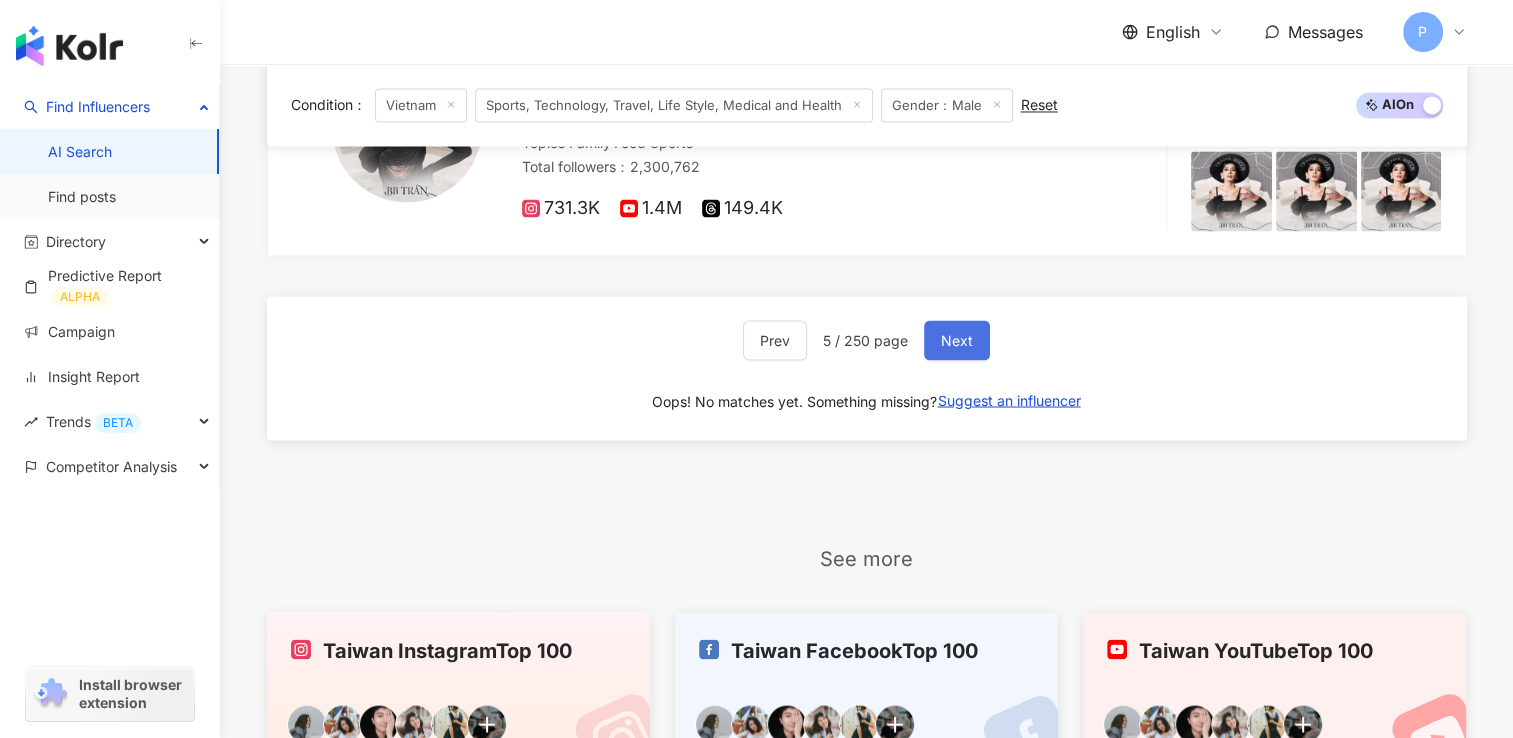click on "Next" at bounding box center [957, 340] 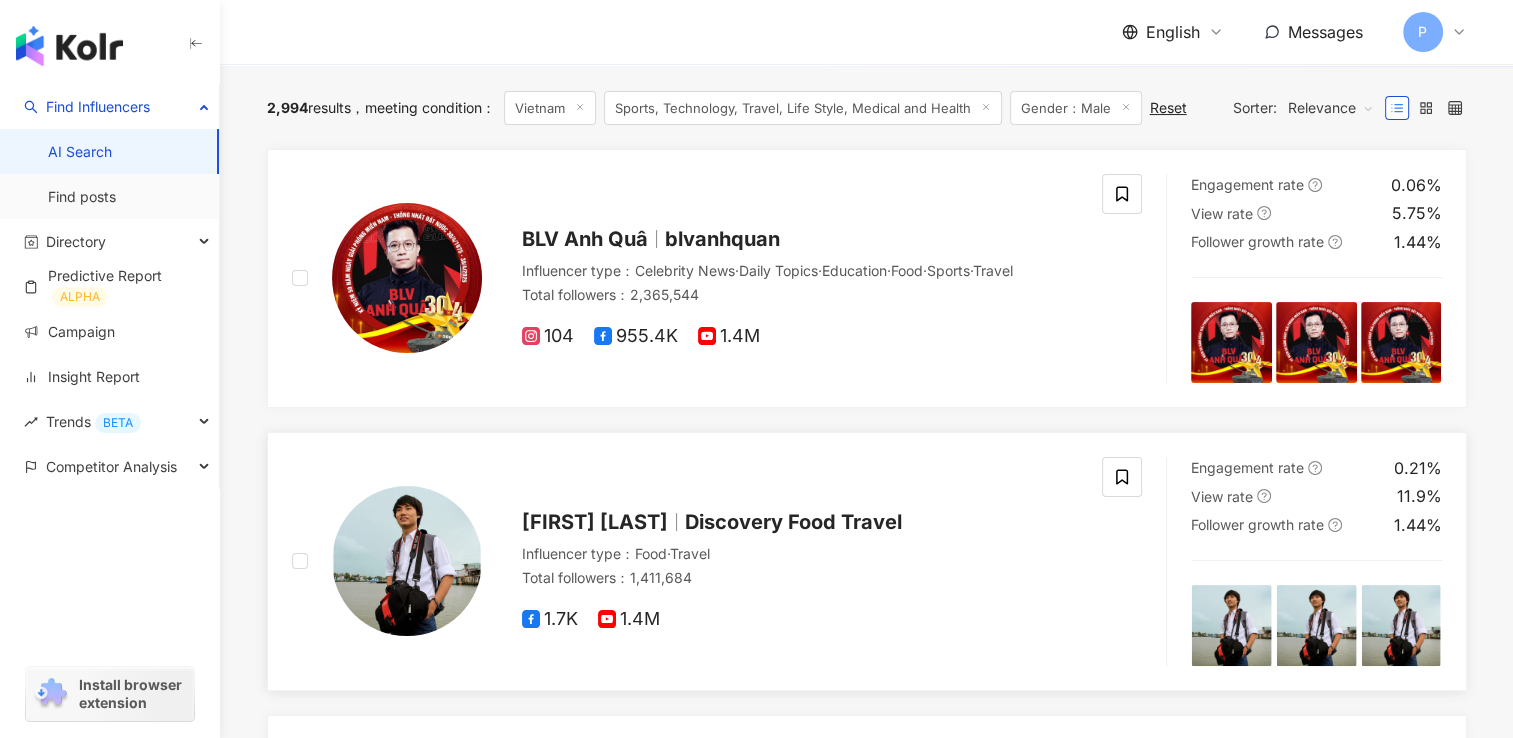 scroll, scrollTop: 253, scrollLeft: 0, axis: vertical 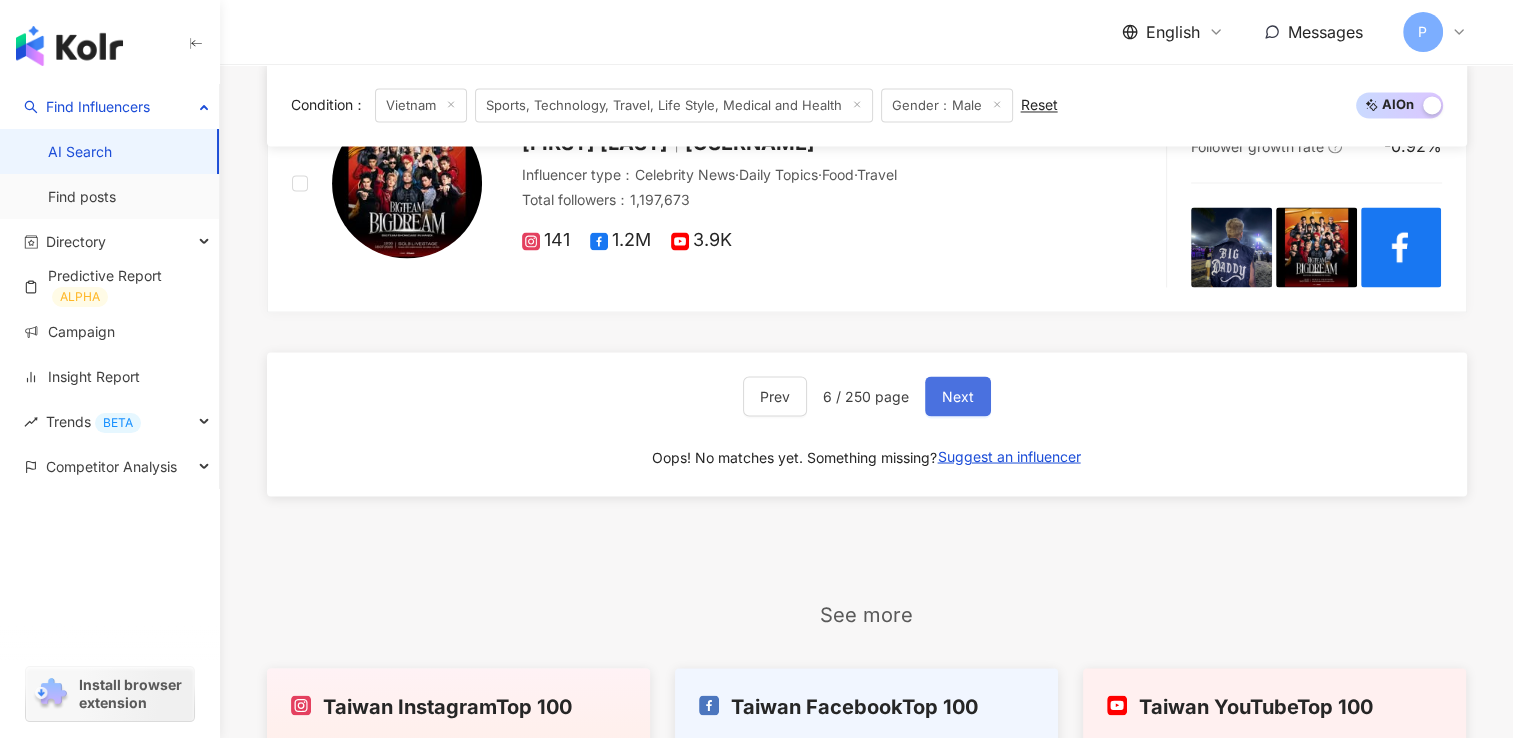 click on "Next" at bounding box center (958, 396) 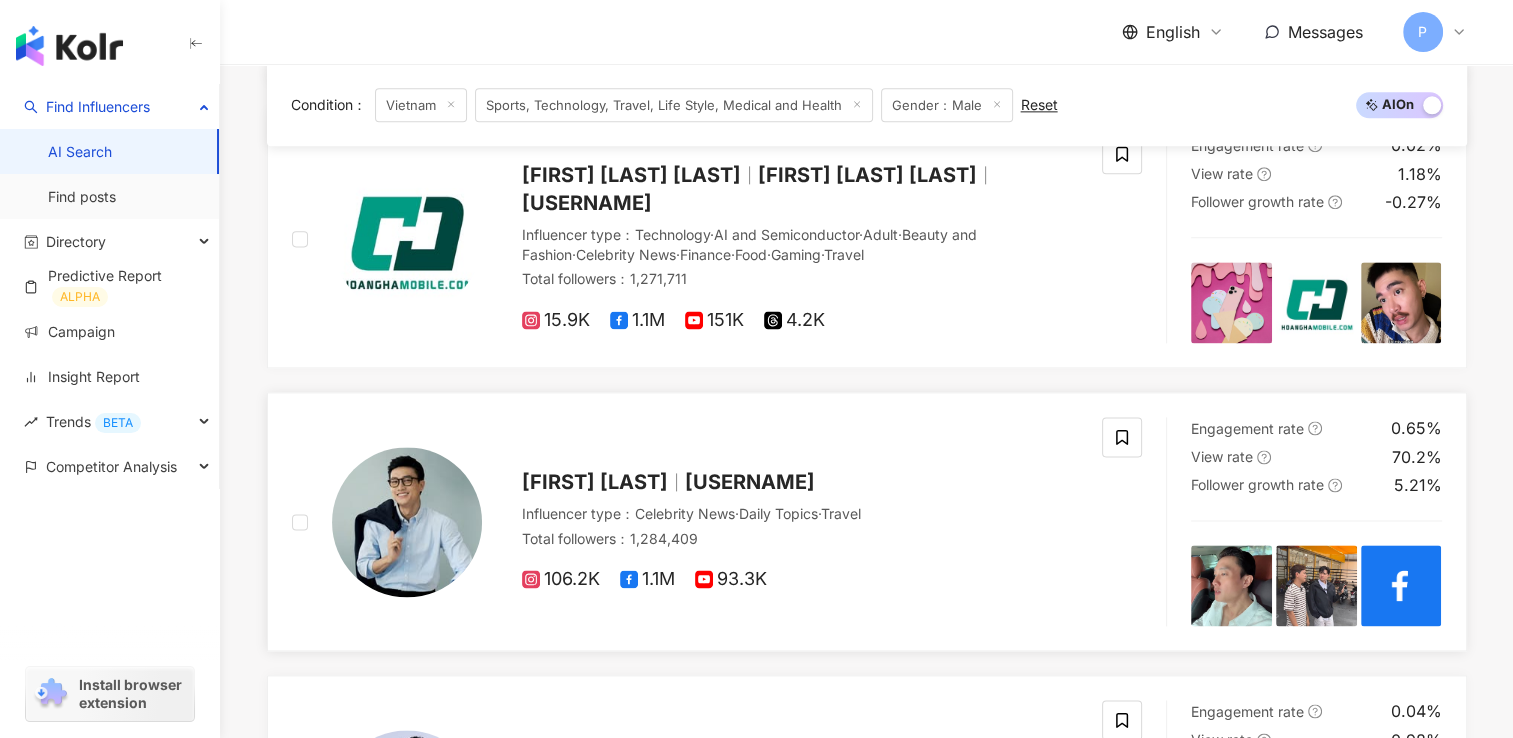 scroll, scrollTop: 2597, scrollLeft: 0, axis: vertical 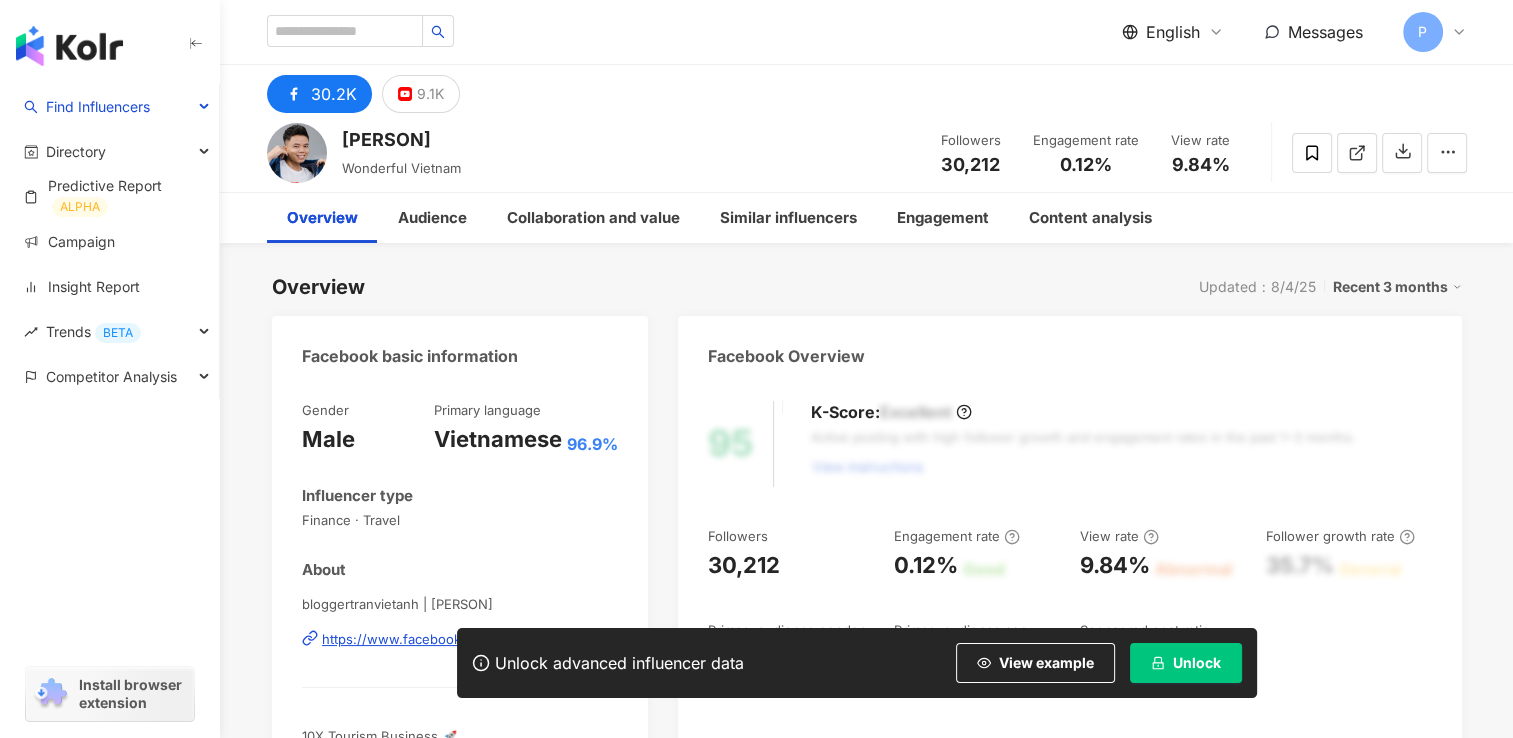 click on "Unlock" at bounding box center (1197, 663) 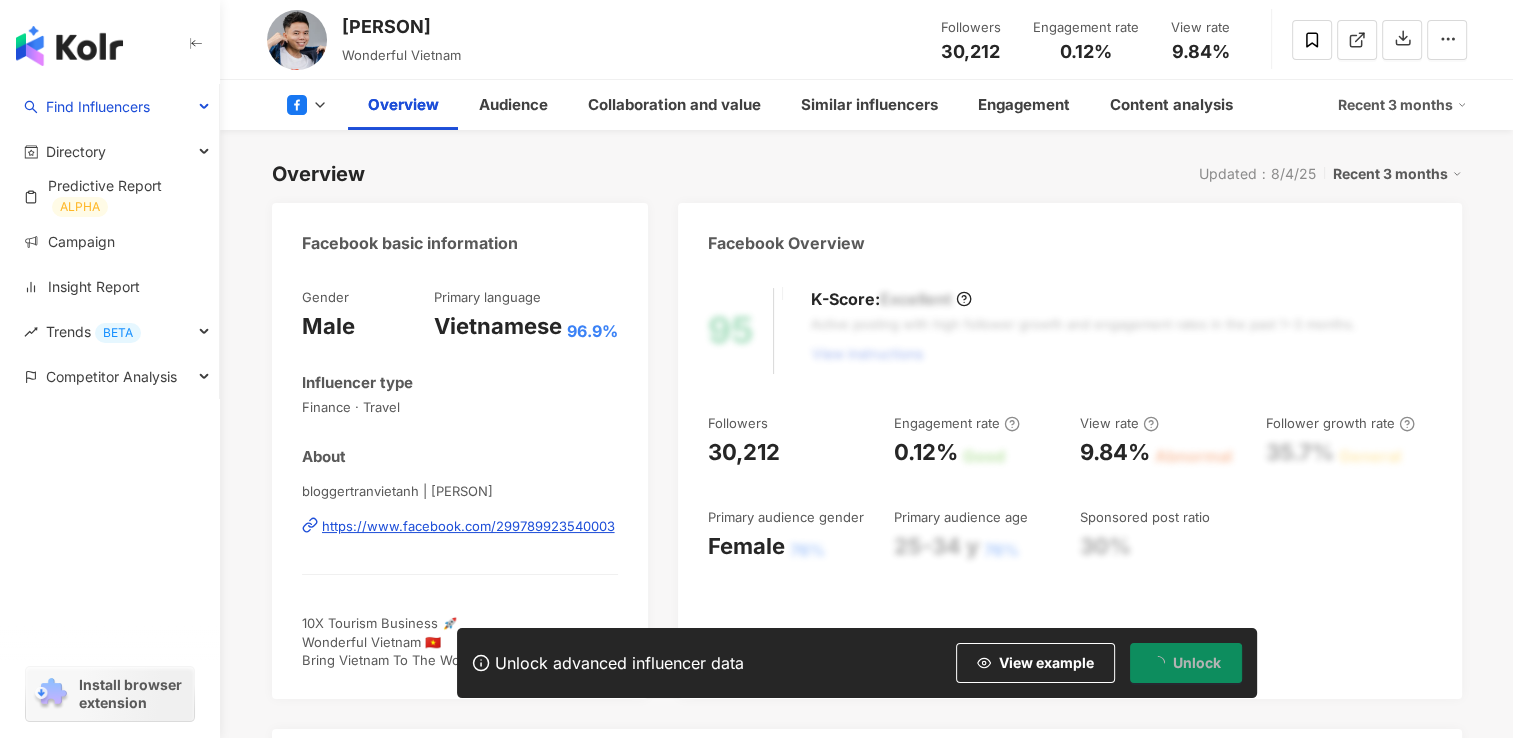 scroll, scrollTop: 200, scrollLeft: 0, axis: vertical 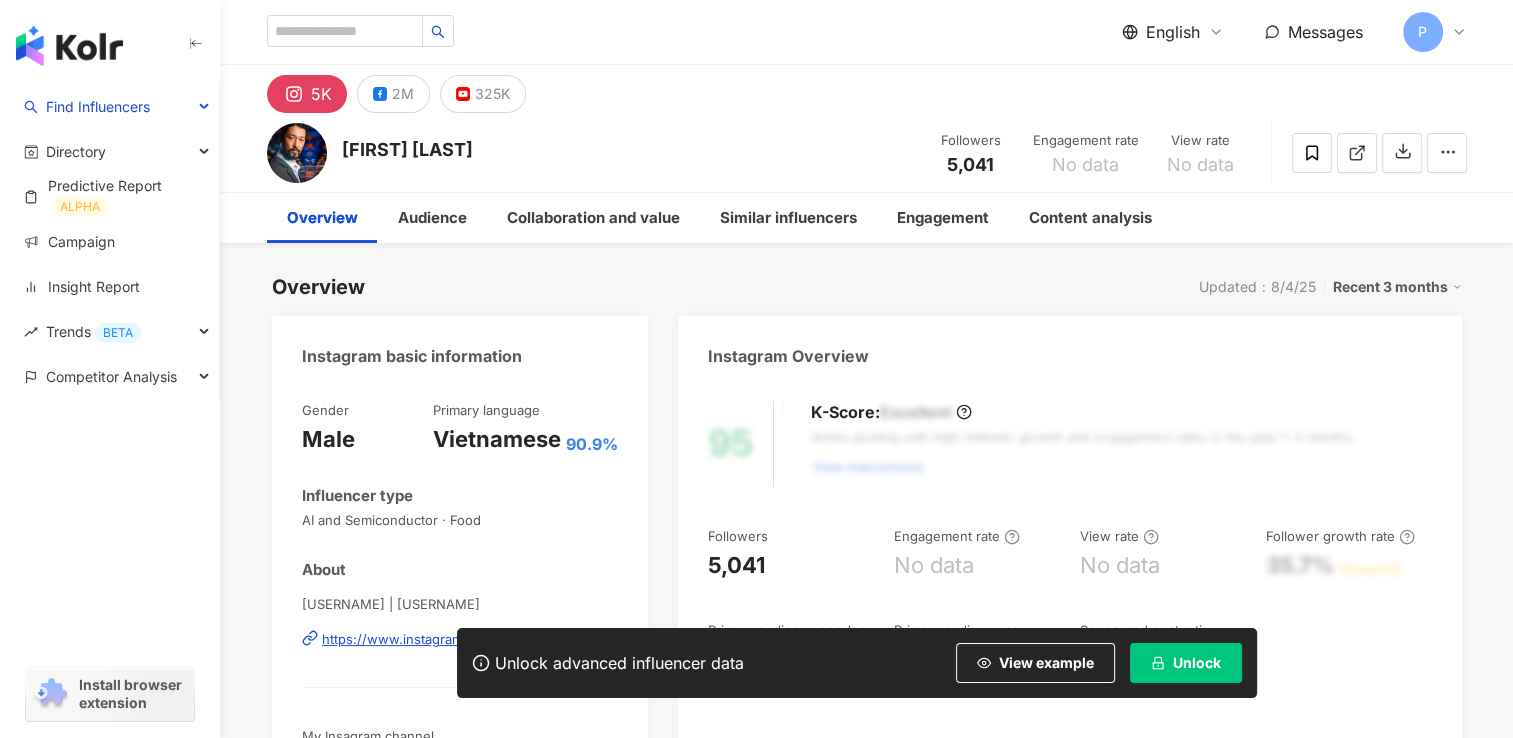 click on "https://www.instagram.com/[USERNAME]/" at bounding box center (454, 639) 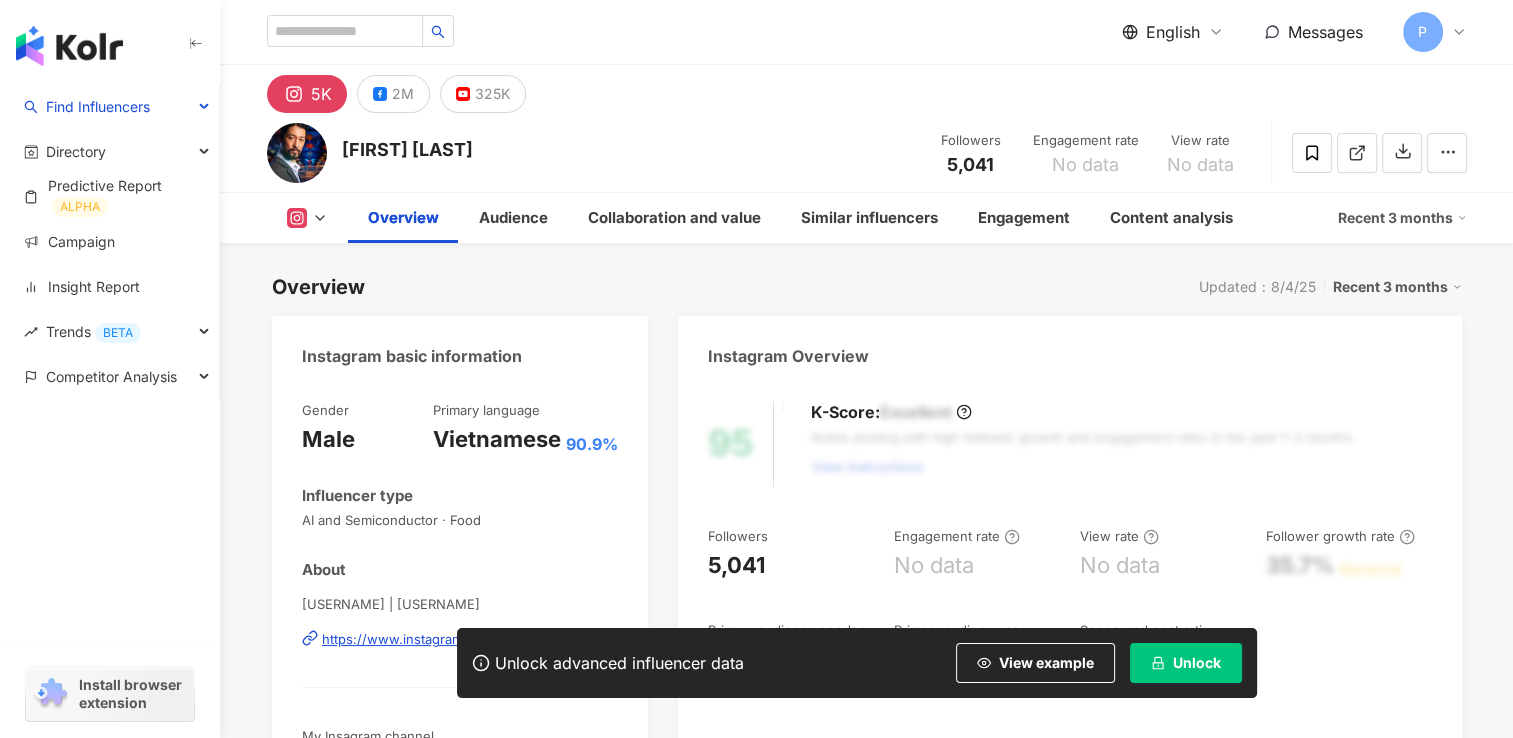 scroll, scrollTop: 200, scrollLeft: 0, axis: vertical 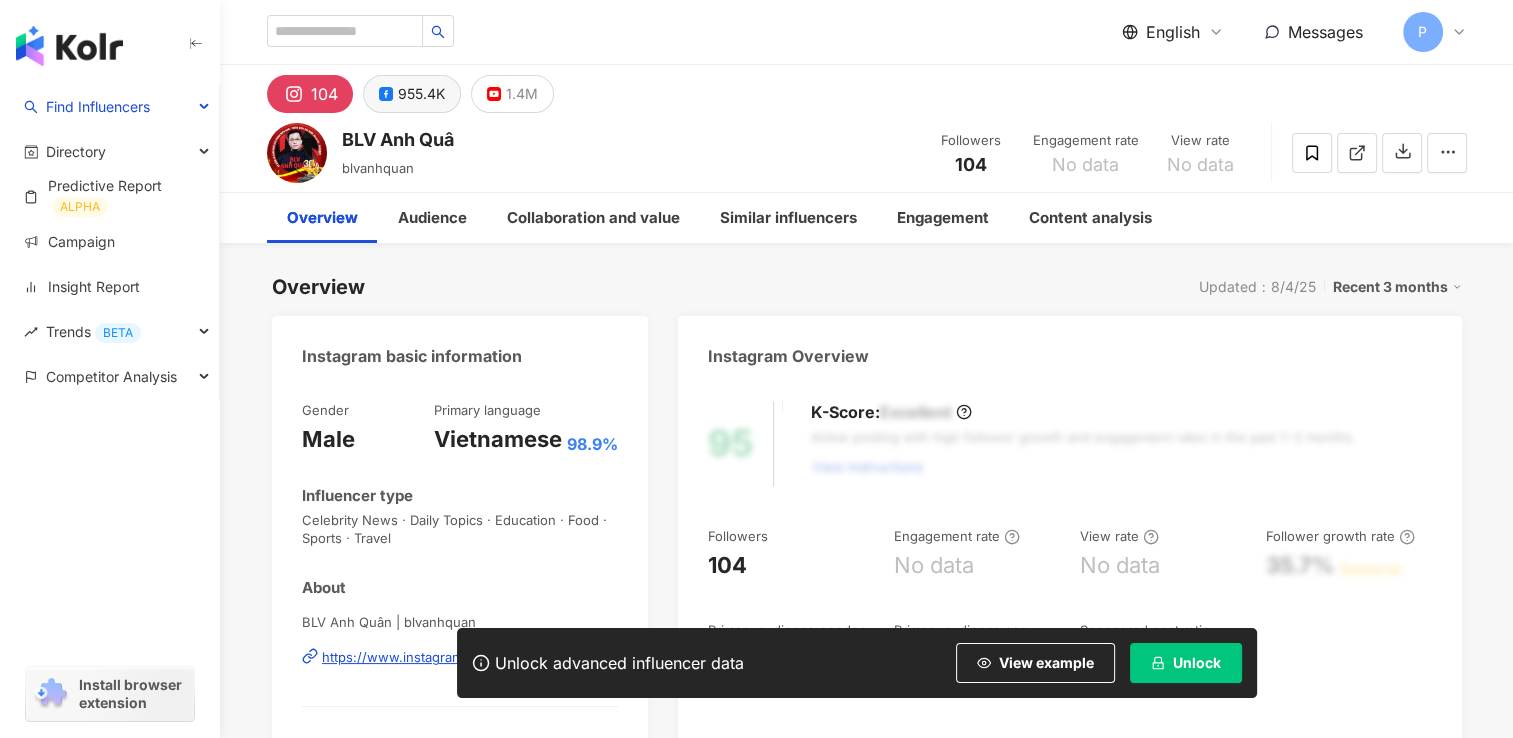 click on "955.4K" at bounding box center [421, 94] 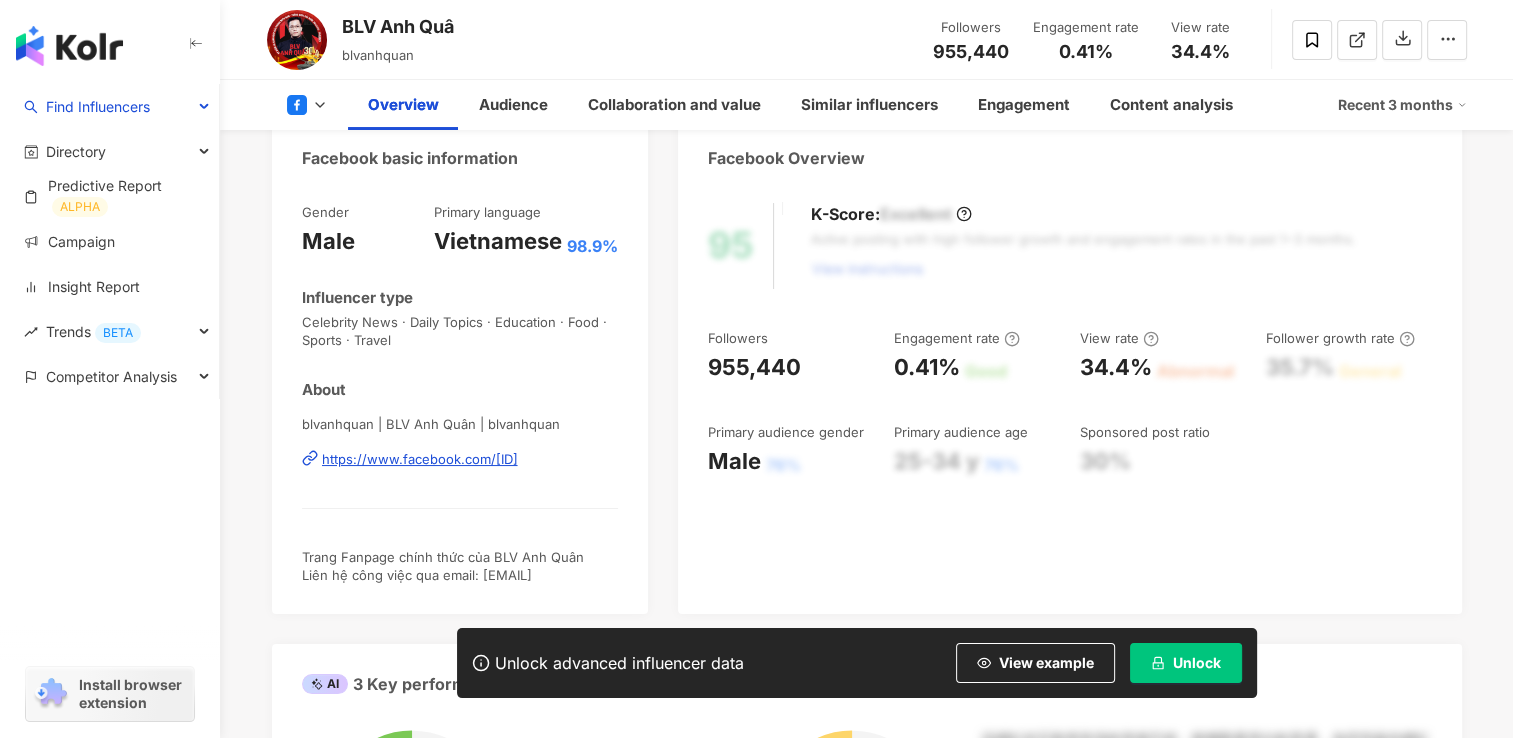 scroll, scrollTop: 200, scrollLeft: 0, axis: vertical 